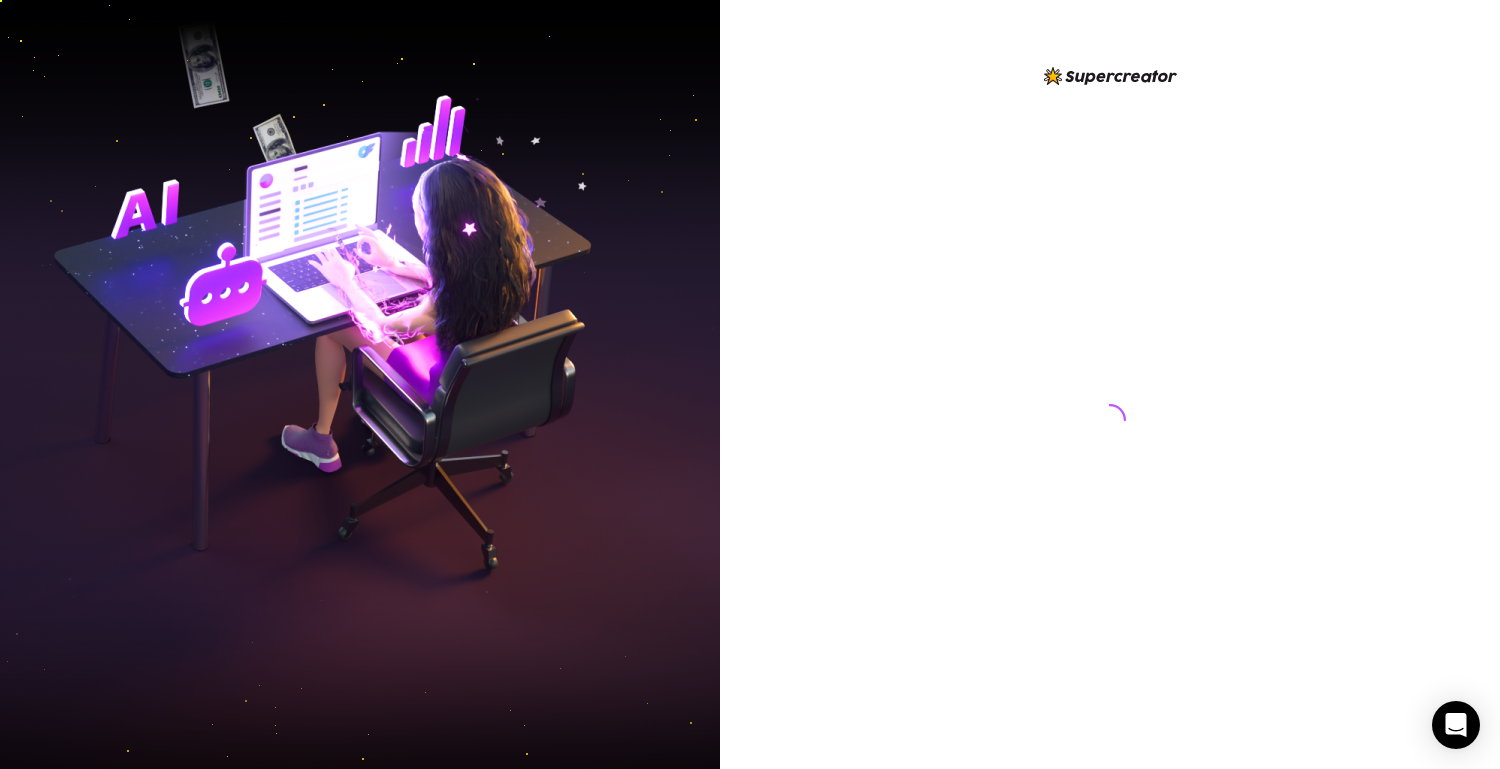 scroll, scrollTop: 0, scrollLeft: 0, axis: both 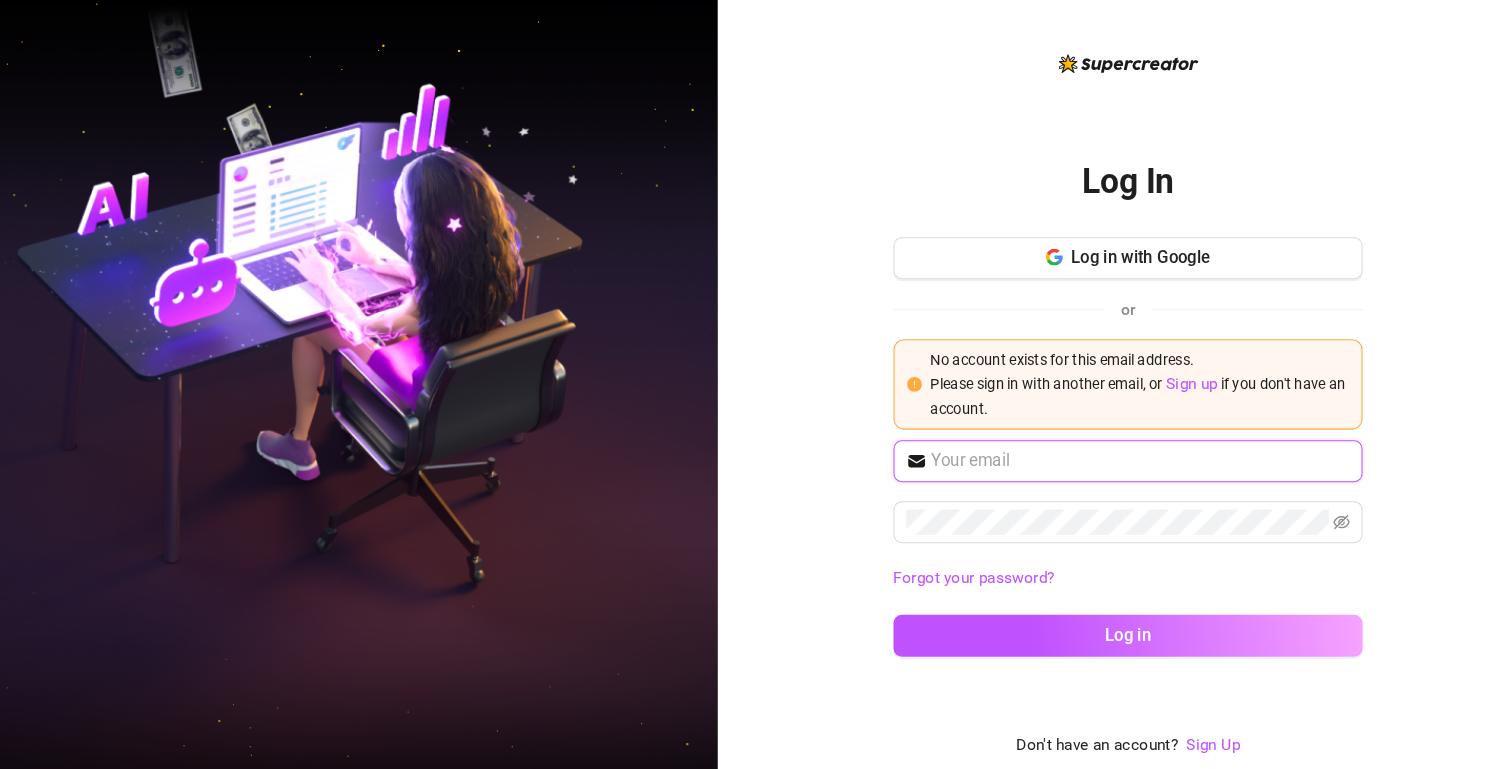 type on "[EMAIL]" 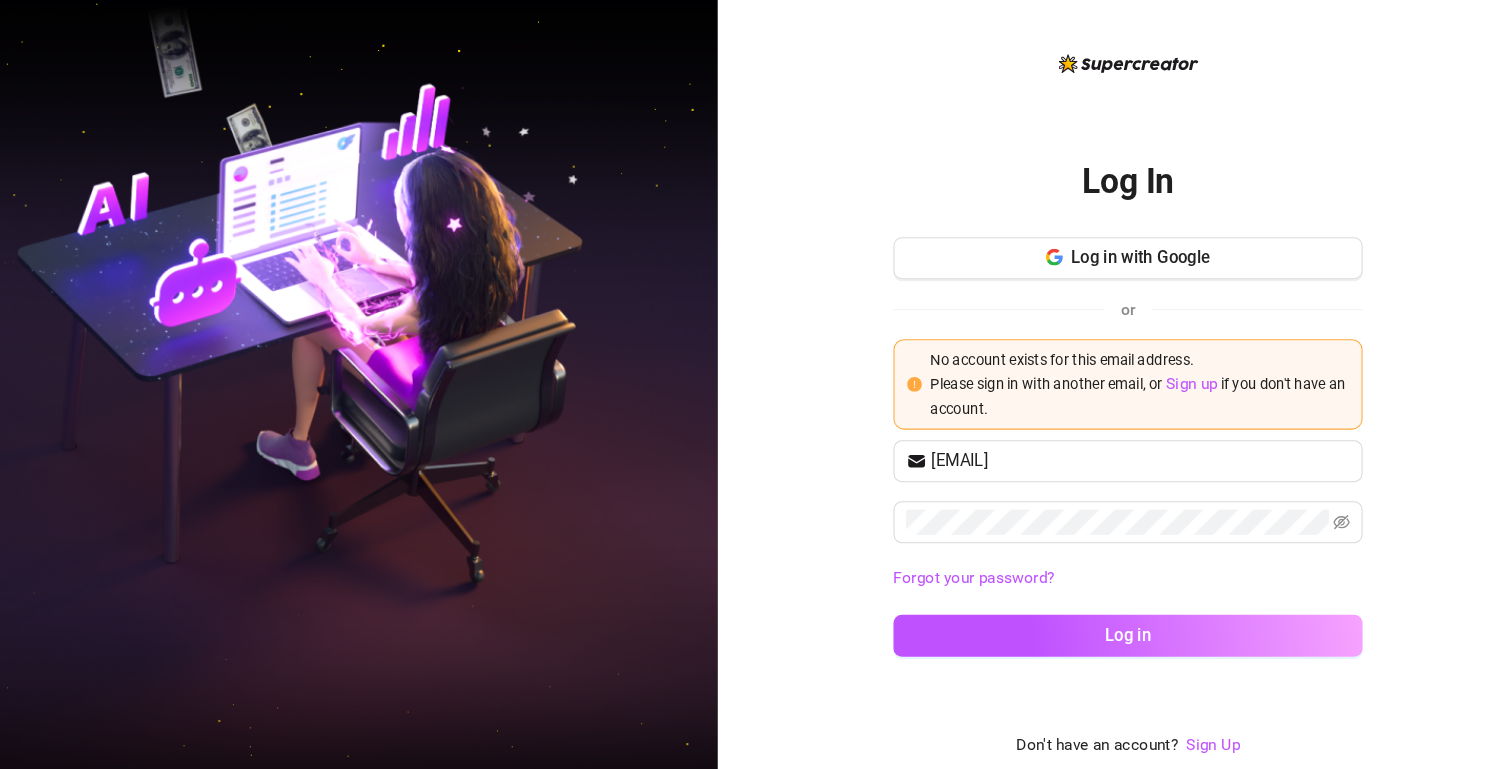 click on "[EMAIL] Forgot your password? Log in" at bounding box center [1110, 546] 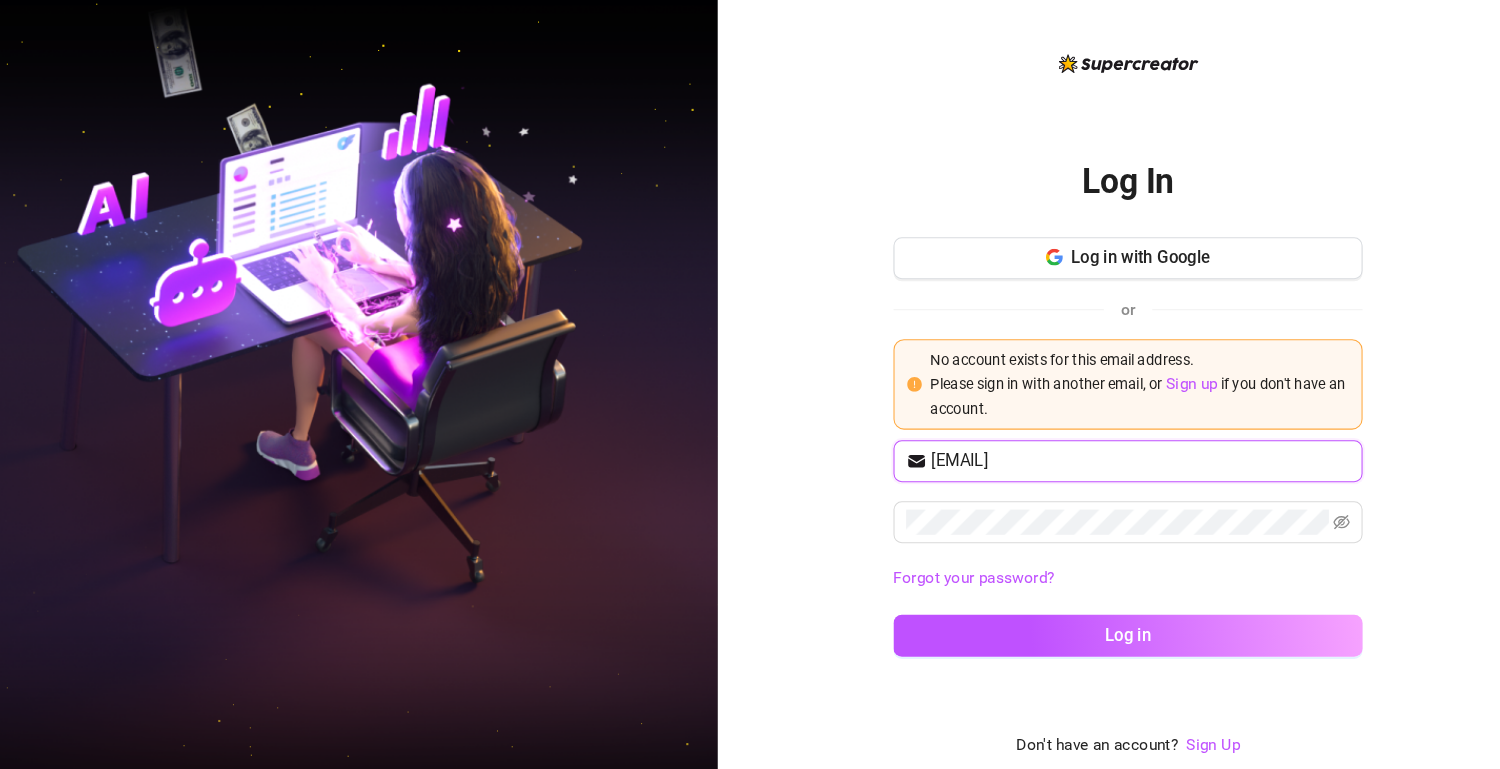 click on "[EMAIL]" at bounding box center [1122, 454] 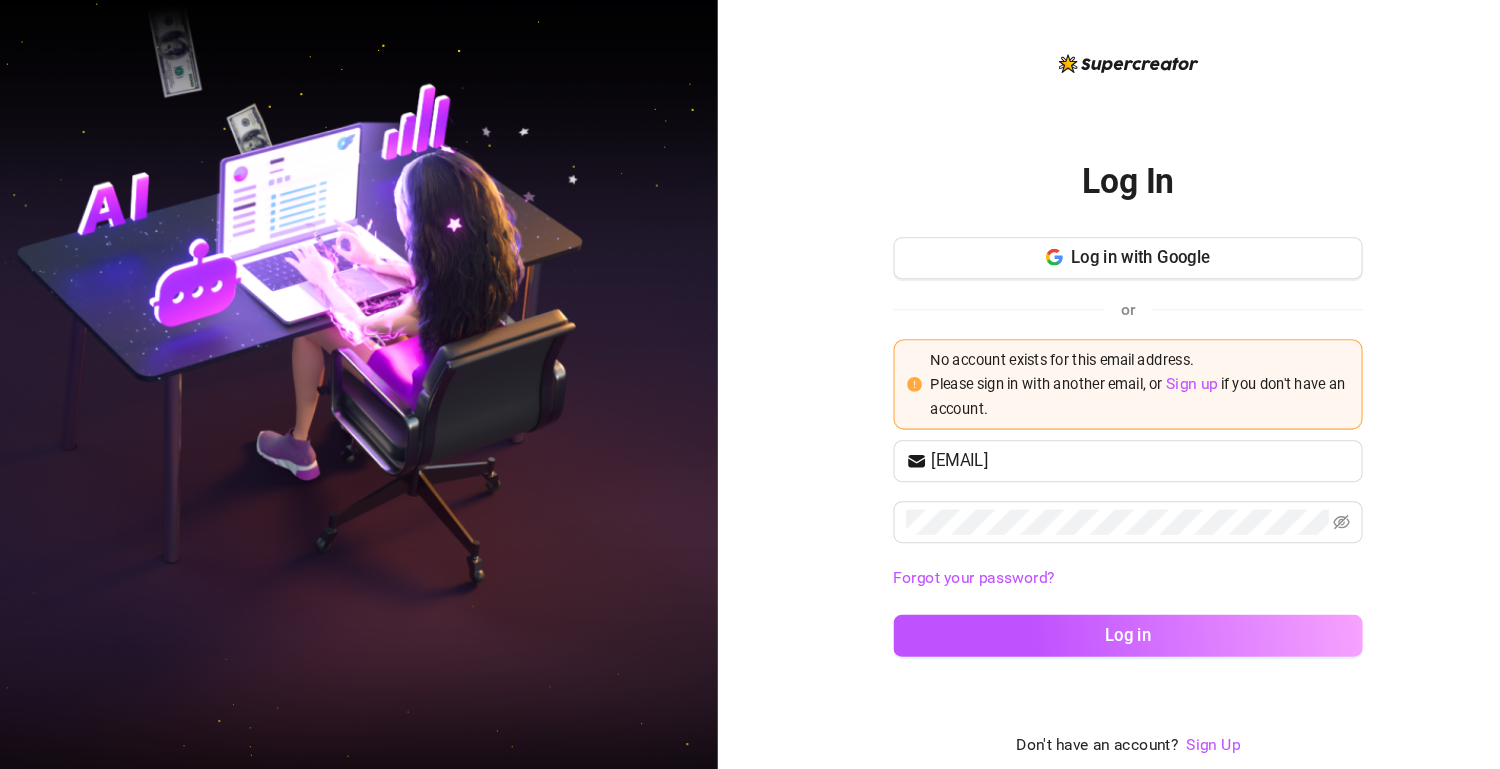 click on "Log In Log in with Google or No account exists for this email address. Please sign in with another email, or   Sign up   if you don't have an account. [EMAIL] Forgot your password? Log in Don't have an account? Sign Up" at bounding box center (1110, 384) 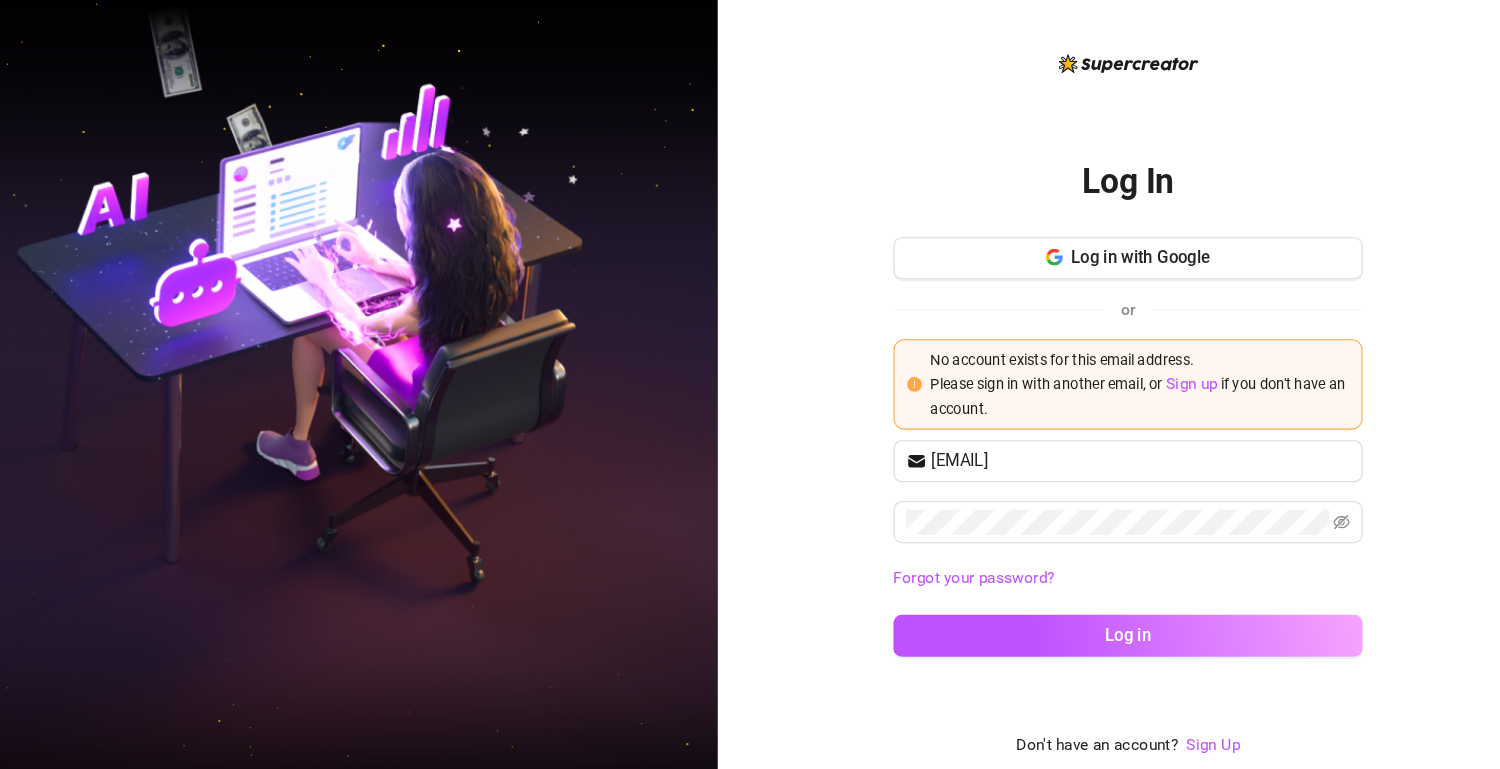 click on "[EMAIL] Forgot your password? Log in" at bounding box center [1110, 546] 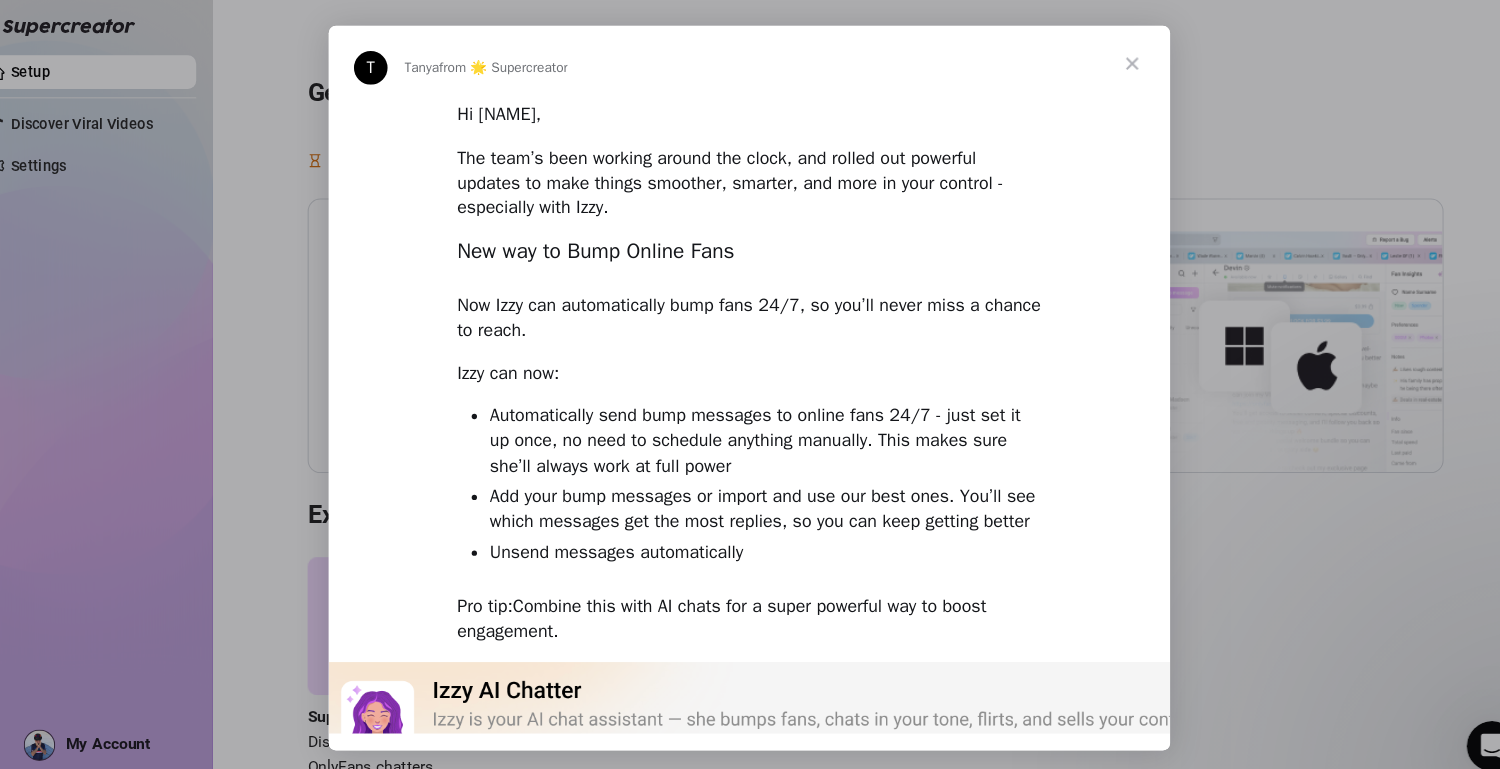 scroll, scrollTop: 0, scrollLeft: 0, axis: both 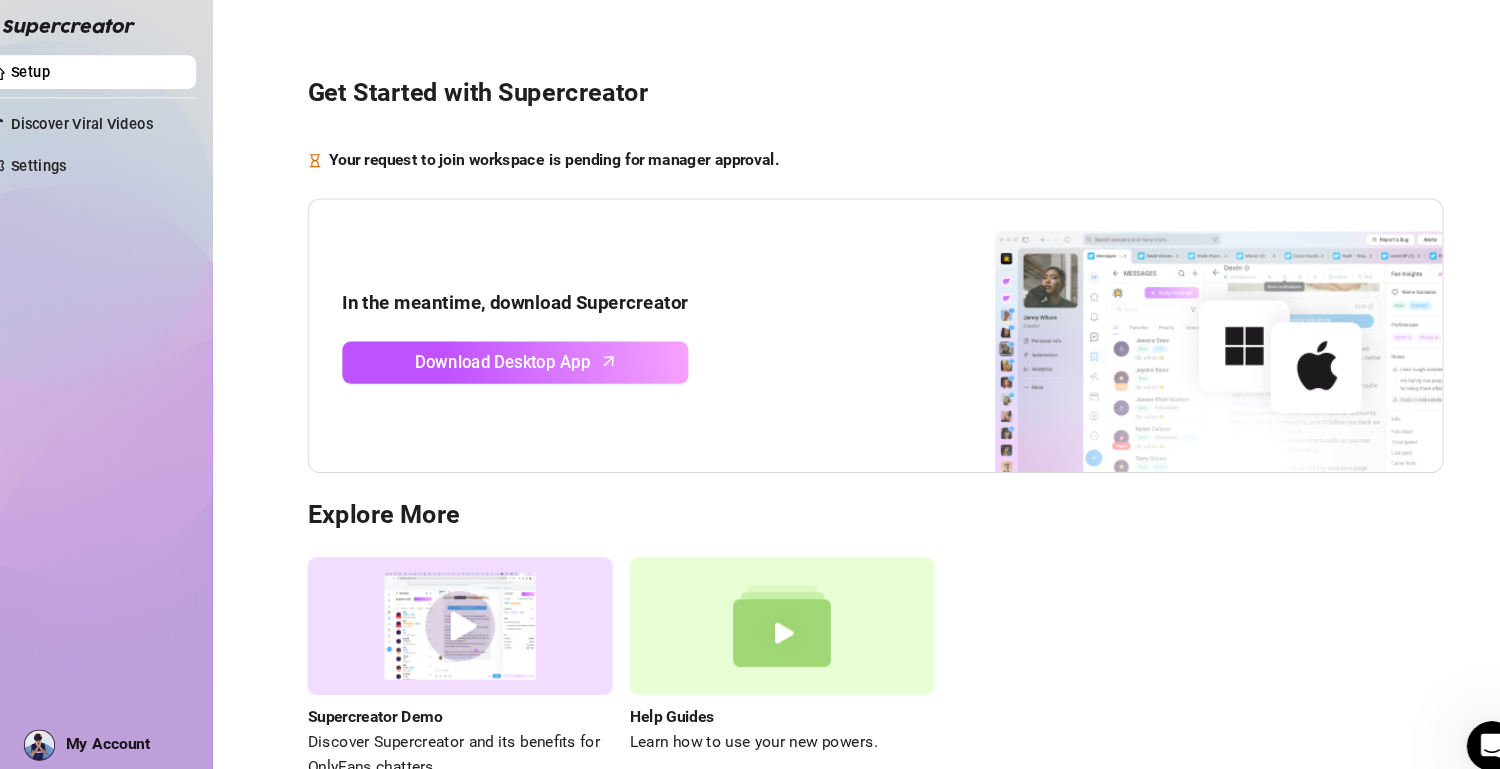 click on "Setup Discover Viral Videos Settings My Account" at bounding box center [120, 375] 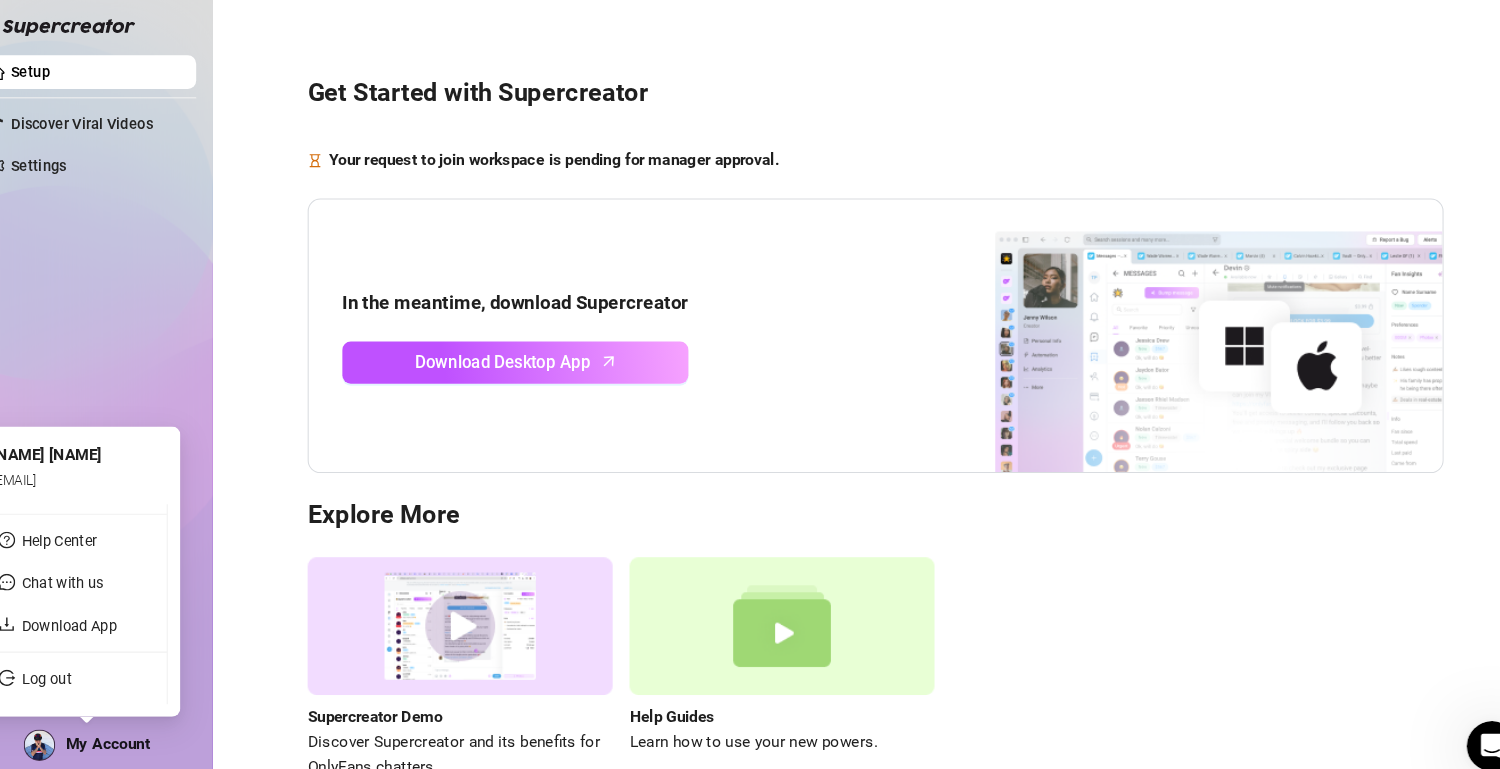 click at bounding box center (75, 724) 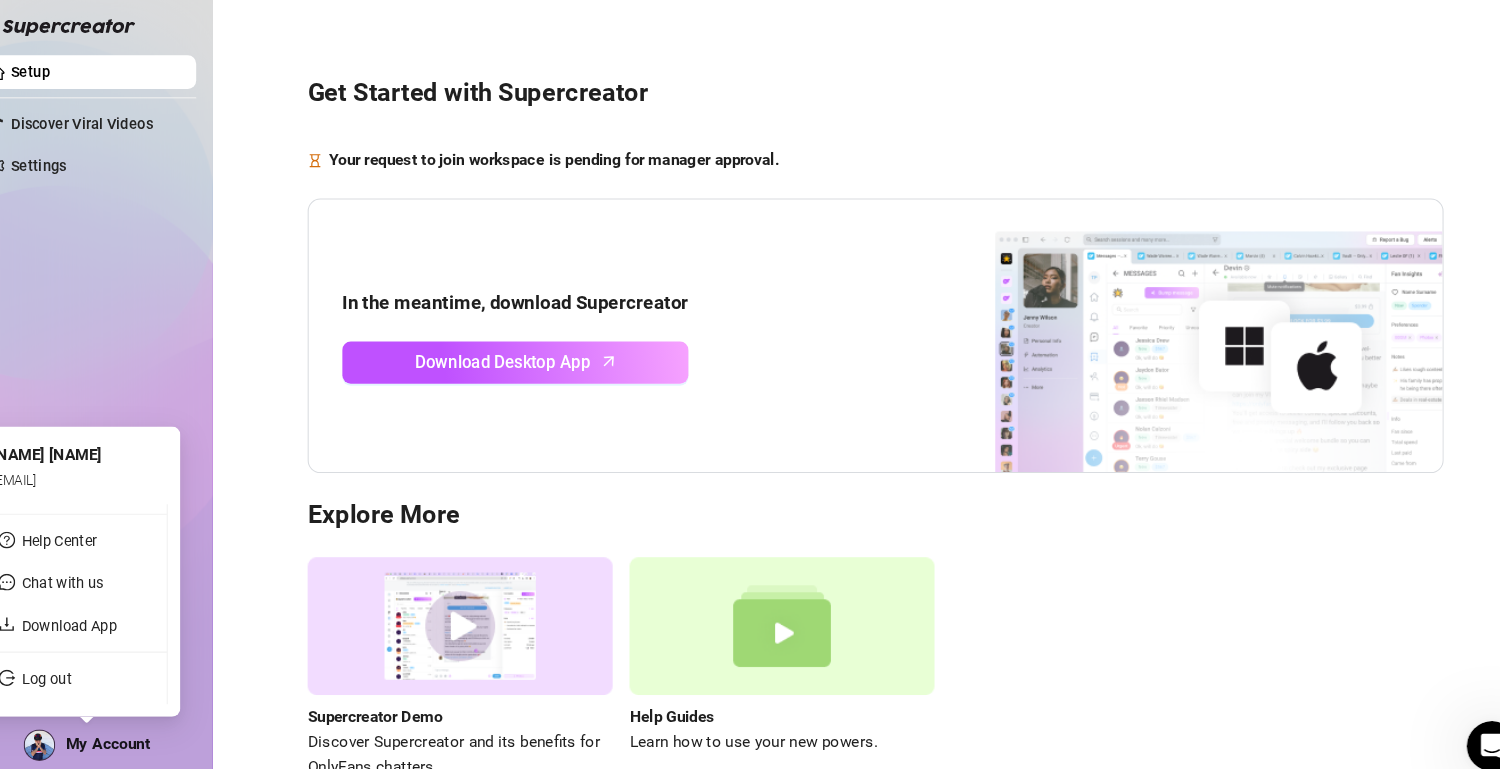 click on "Help Center Chat with us Download App Log out" at bounding box center (108, 590) 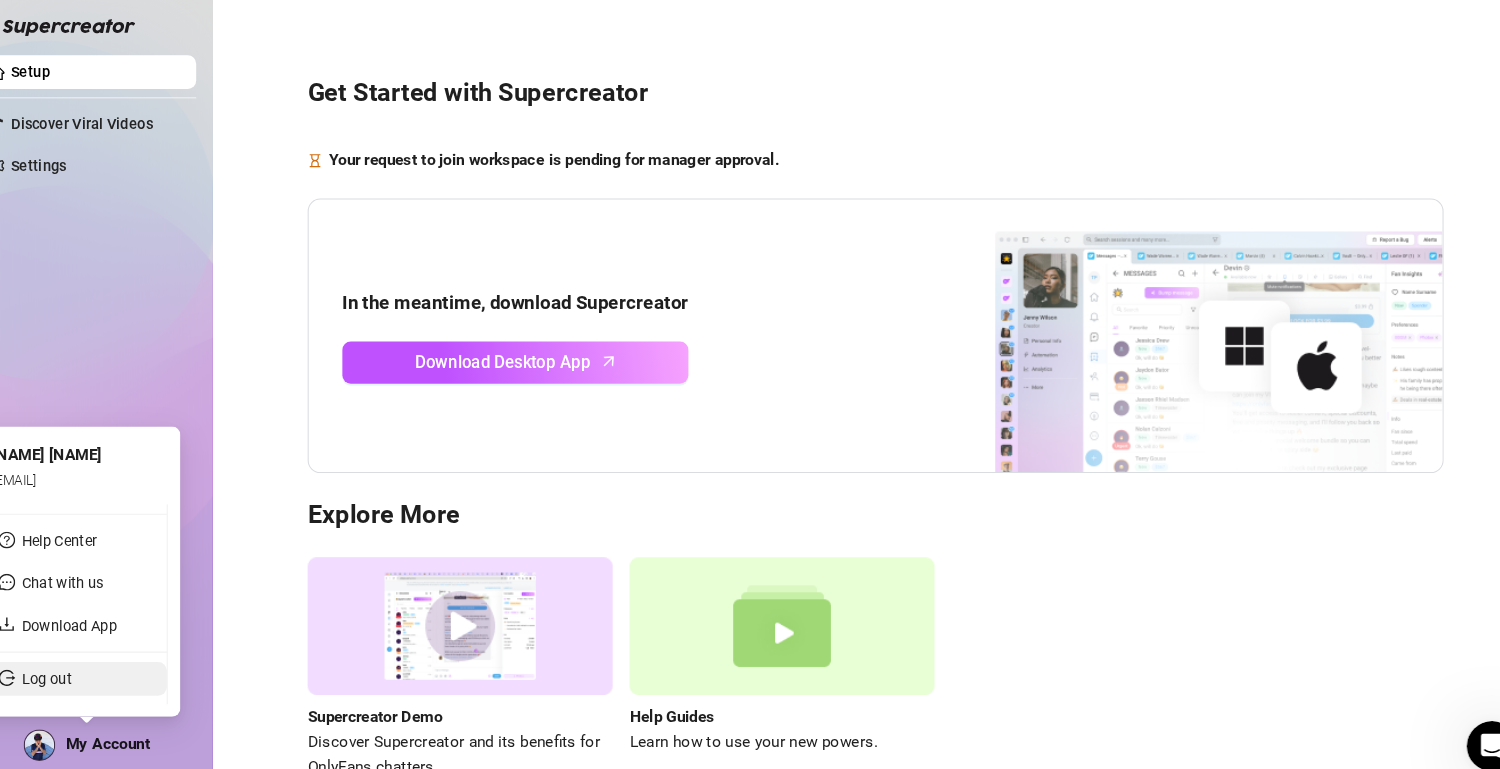 click on "Log out" at bounding box center [82, 661] 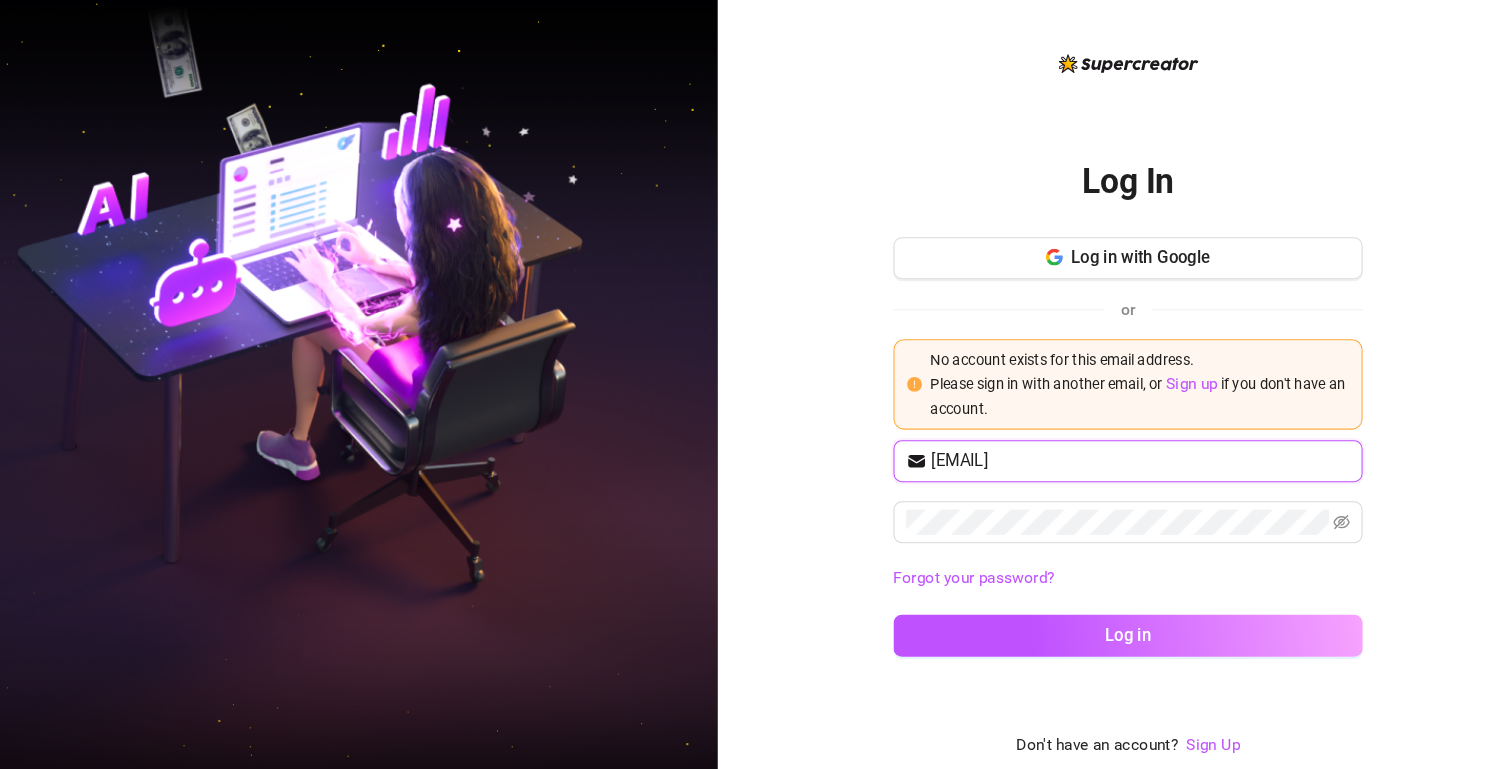 click on "[EMAIL]" at bounding box center (1122, 454) 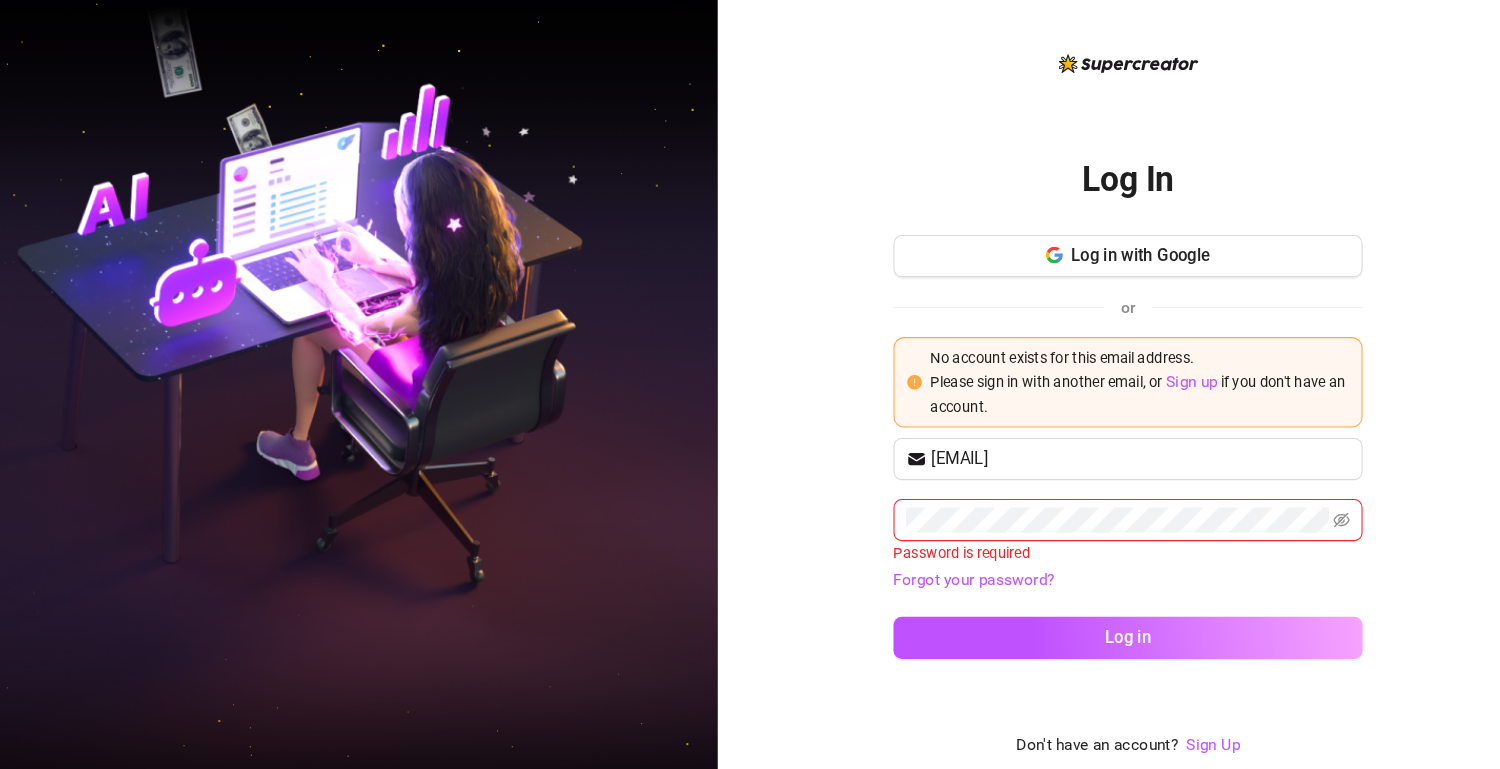 click at bounding box center [360, 384] 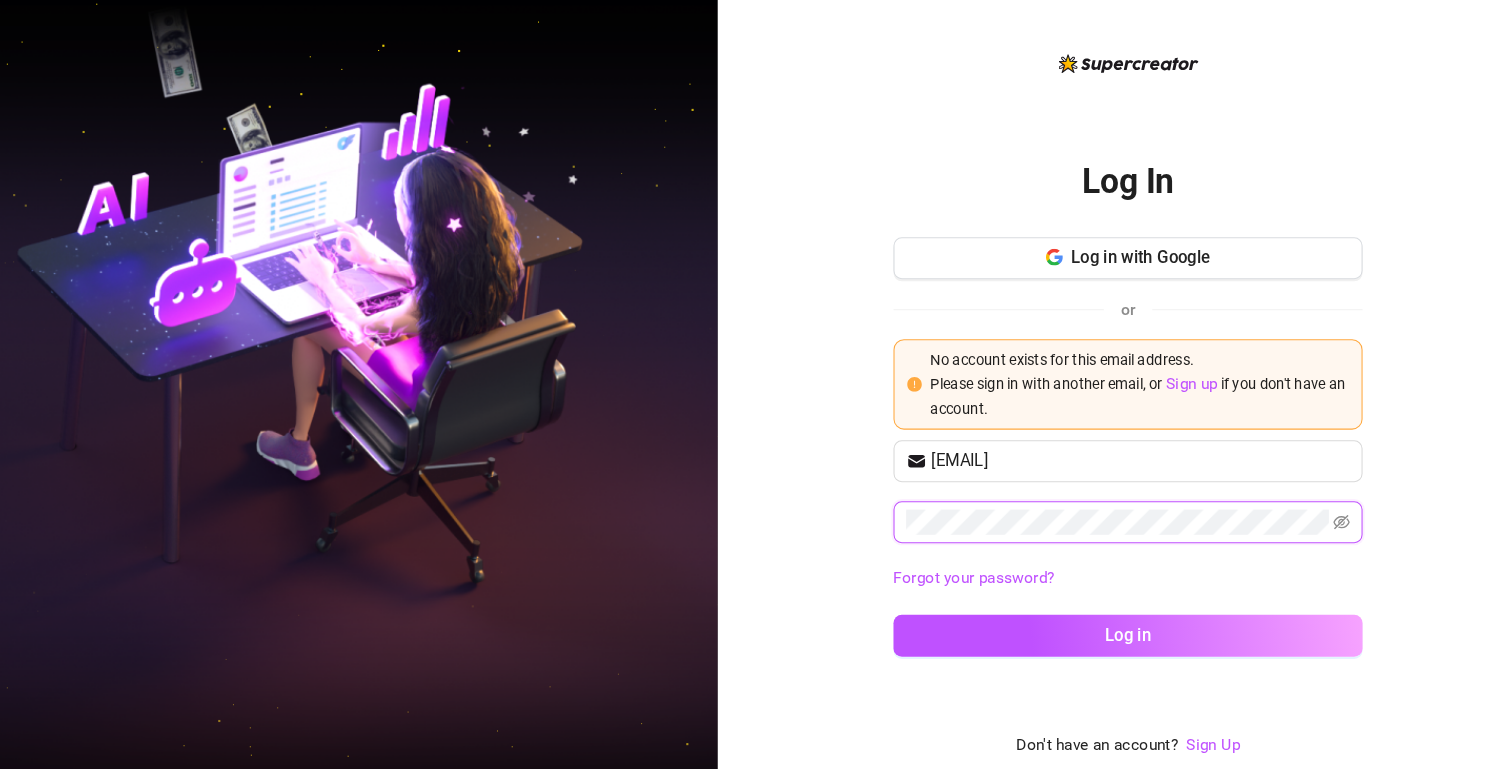 click on "Log in" at bounding box center [1110, 620] 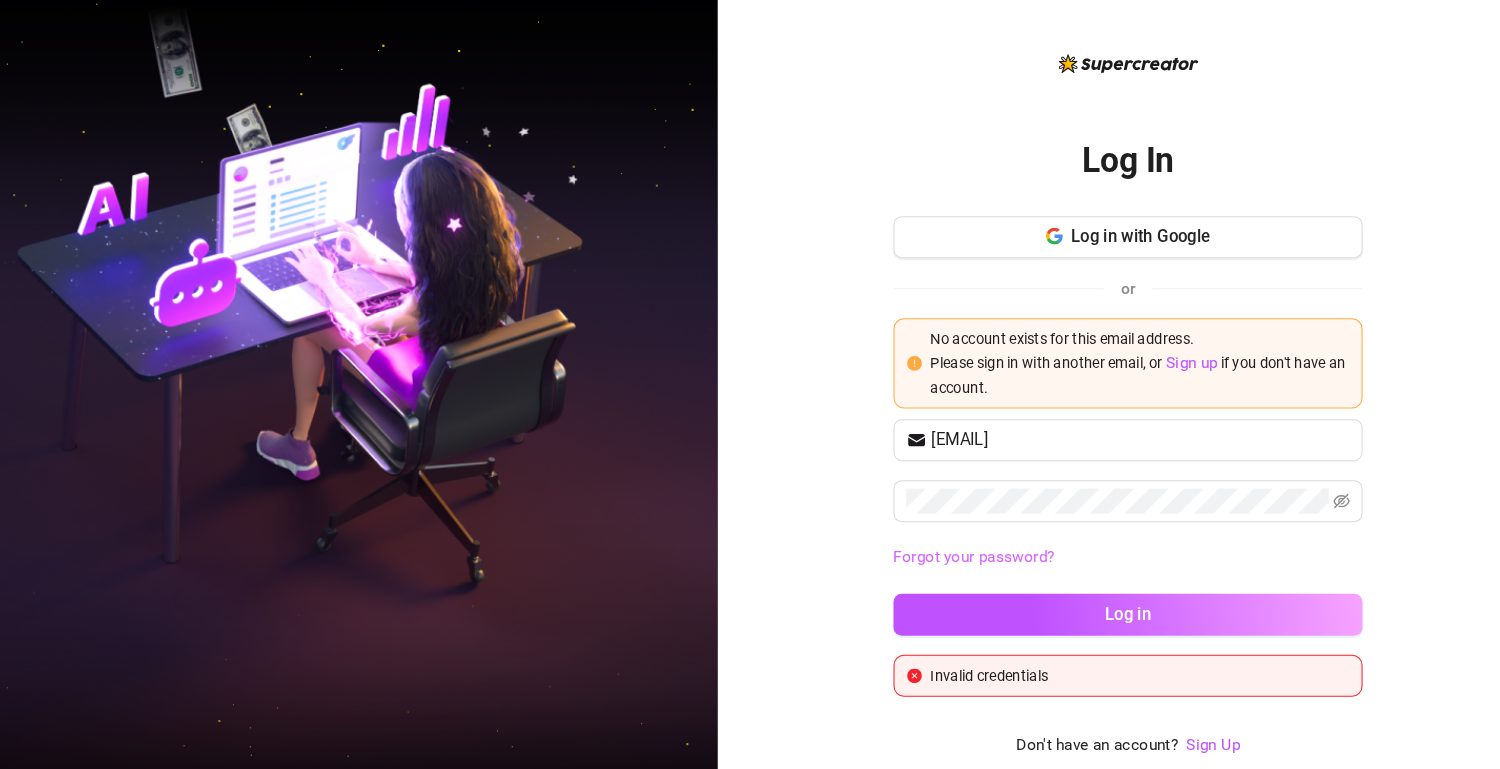 click on "Forgot your password?" at bounding box center [963, 545] 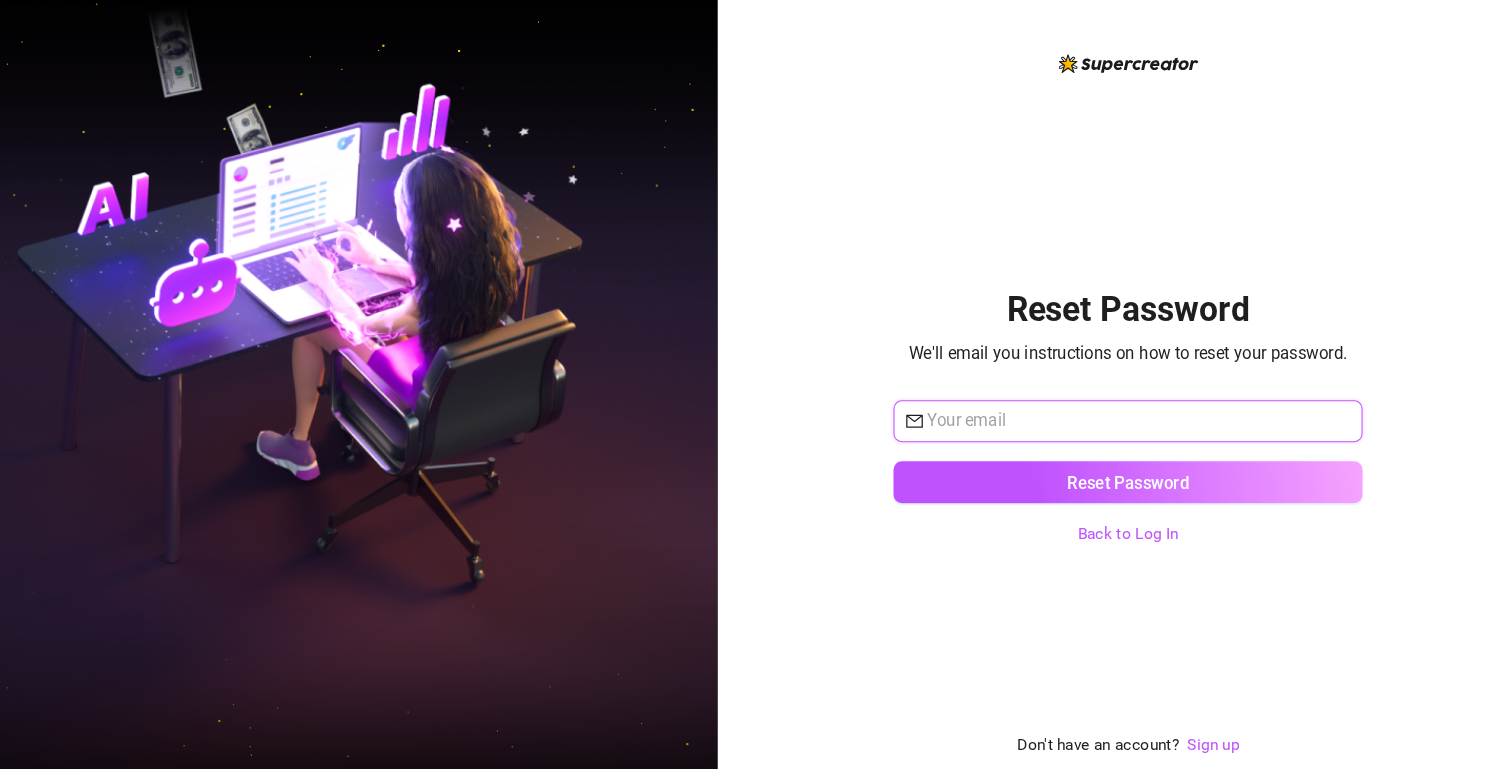 click at bounding box center (1120, 416) 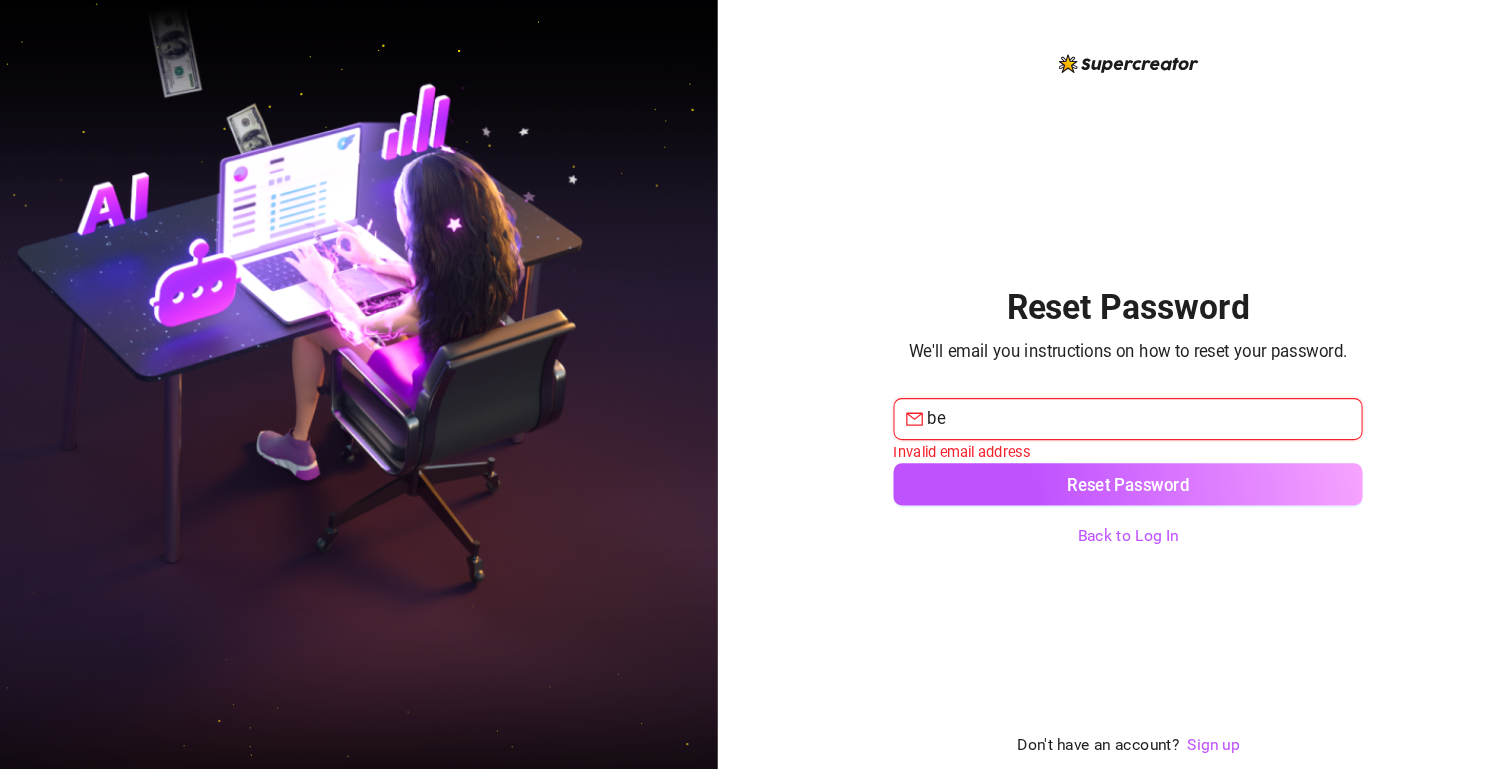 type on "[EMAIL]" 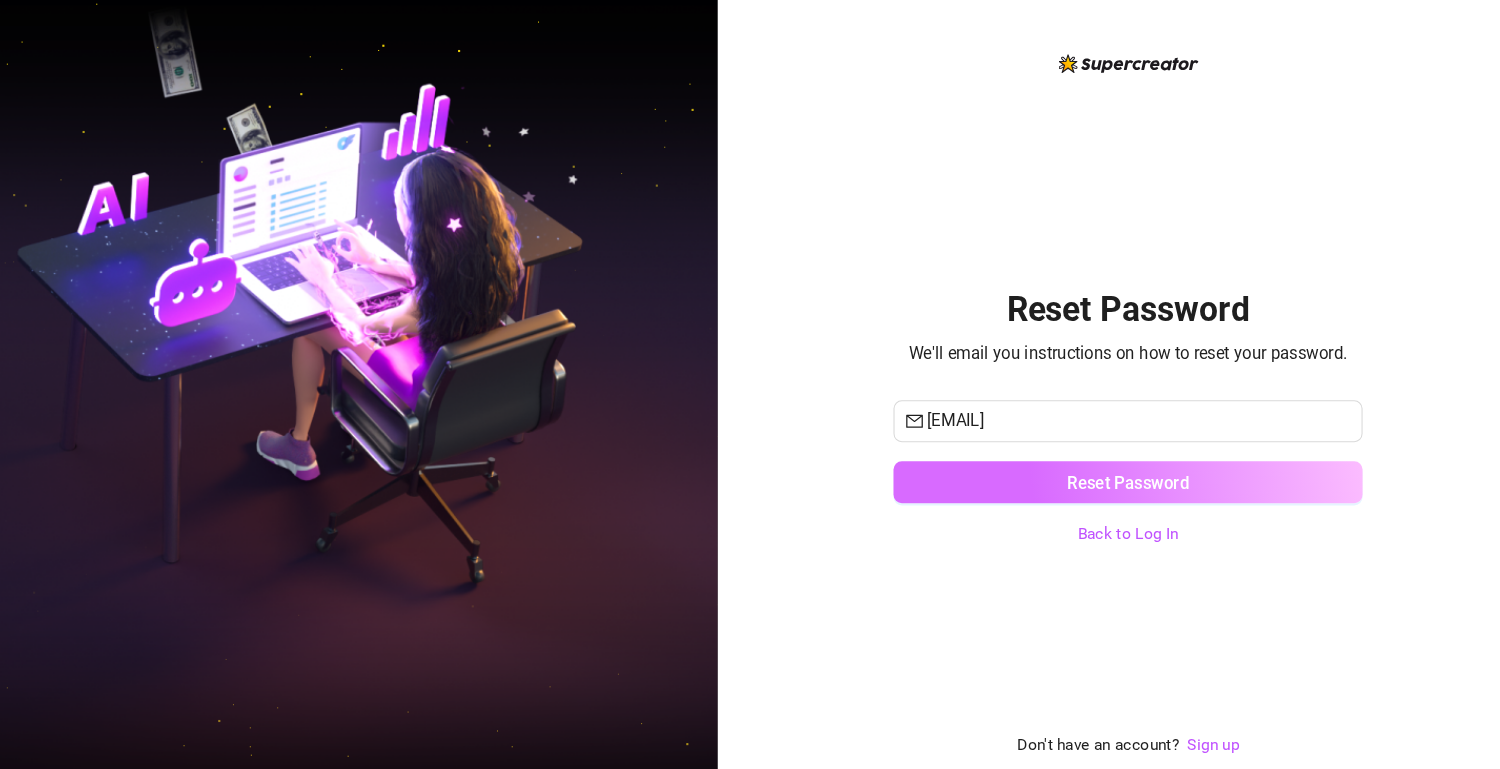 click on "Reset Password" at bounding box center [1110, 474] 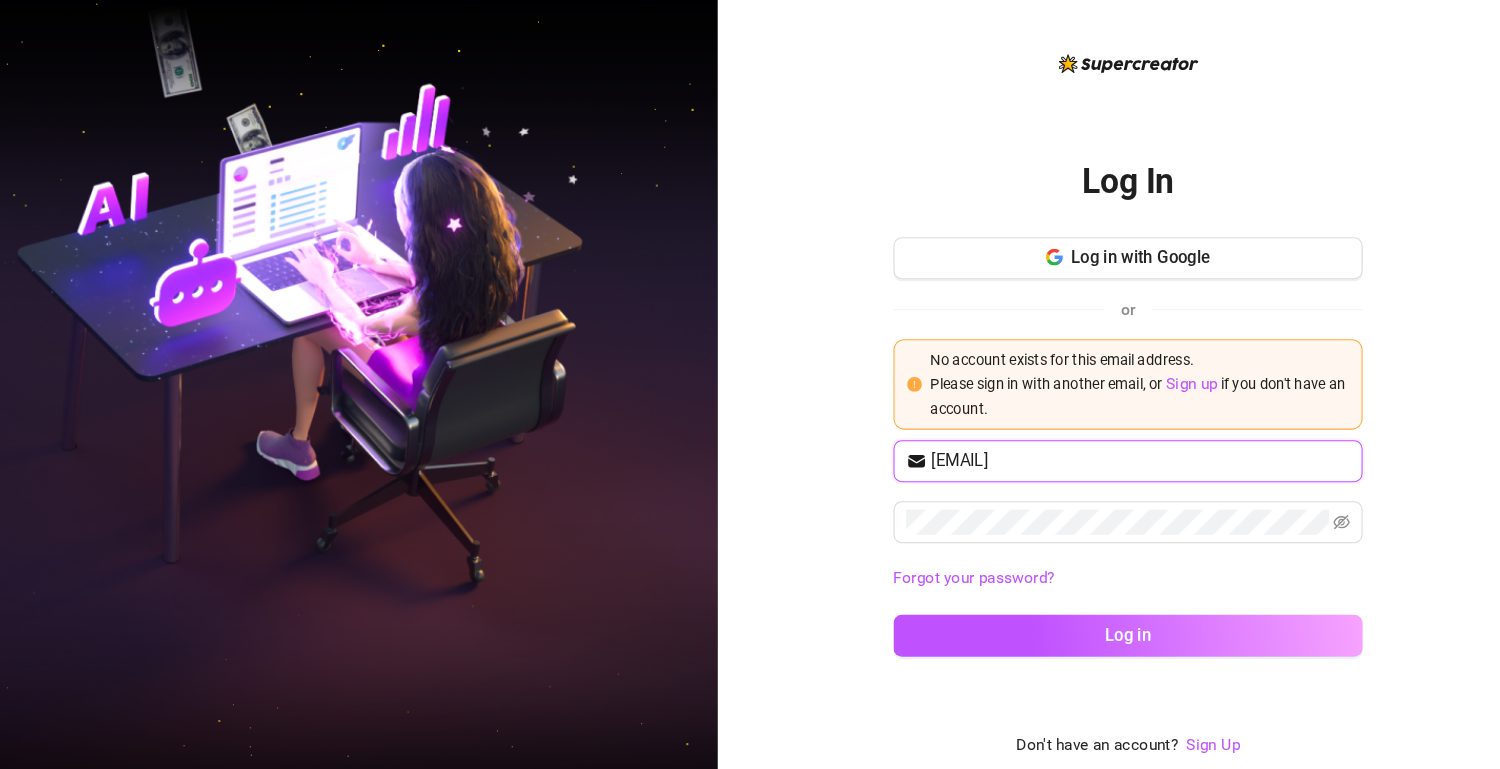 drag, startPoint x: 1176, startPoint y: 452, endPoint x: 823, endPoint y: 439, distance: 353.2393 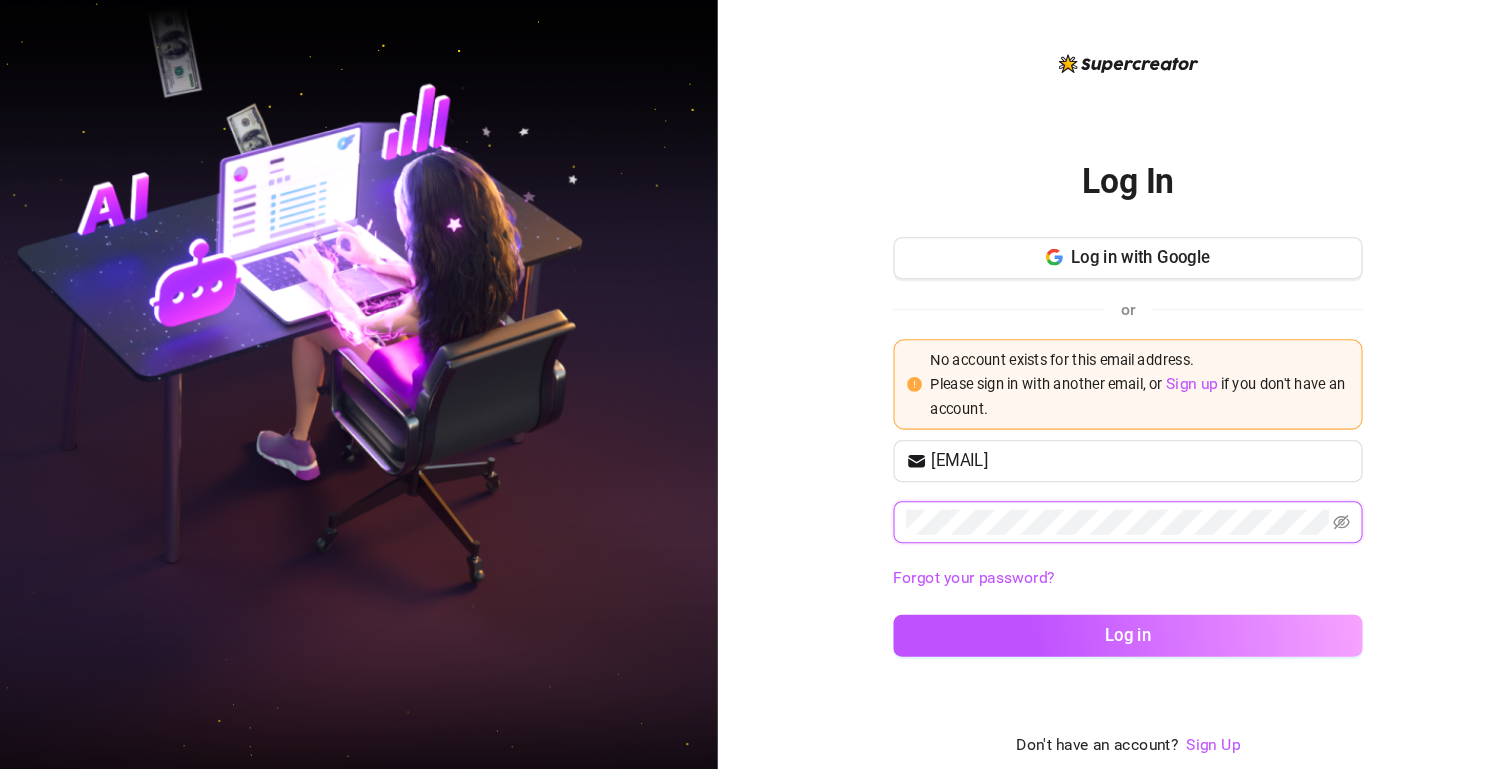 click on "Log In Log in with Google or No account exists for this email address. Please sign in with another email, or   Sign up   if you don't have an account. [EMAIL] Forgot your password? Log in Don't have an account? Sign Up" at bounding box center [1110, 384] 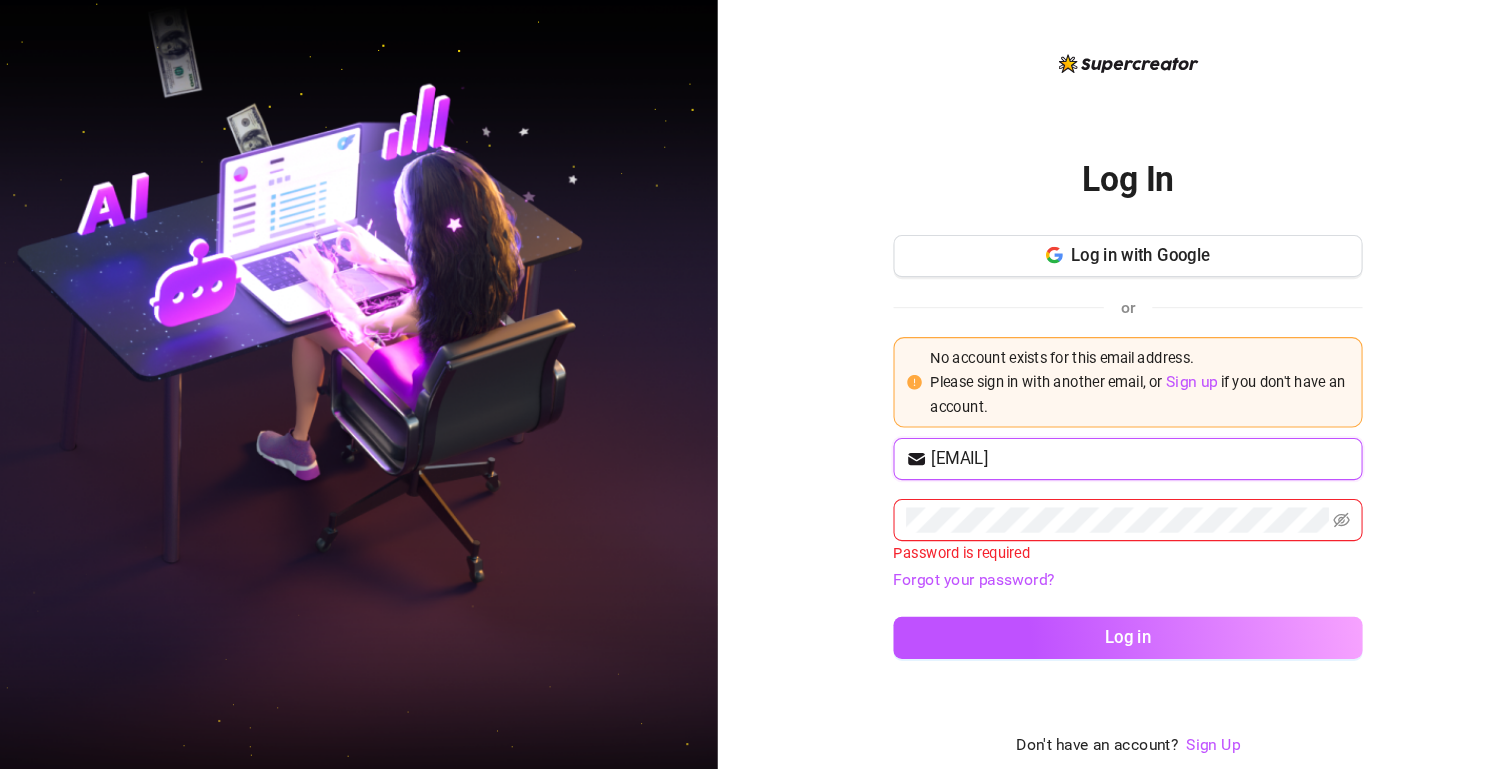 click on "[EMAIL]" at bounding box center (1122, 452) 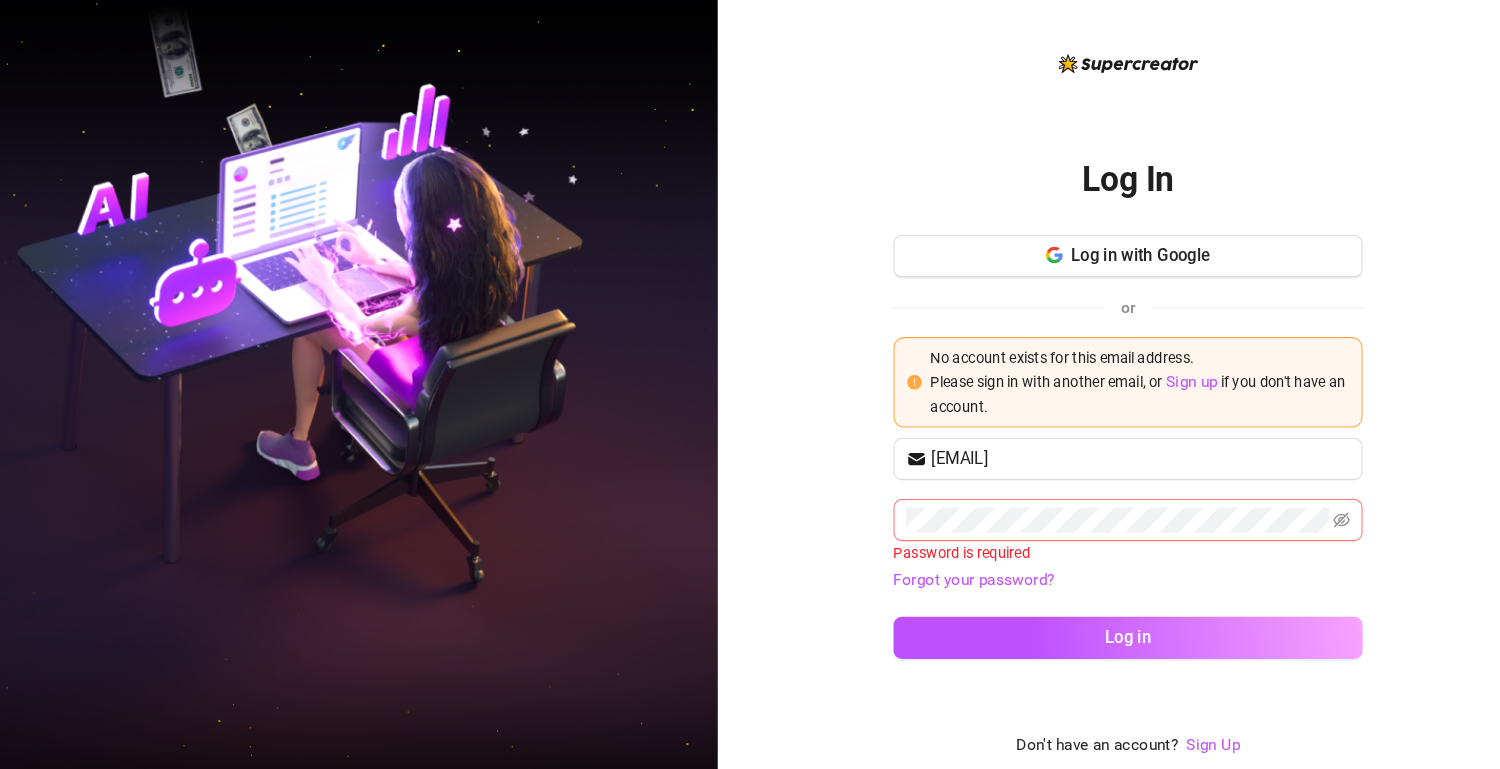 drag, startPoint x: 993, startPoint y: 447, endPoint x: 972, endPoint y: 492, distance: 49.658836 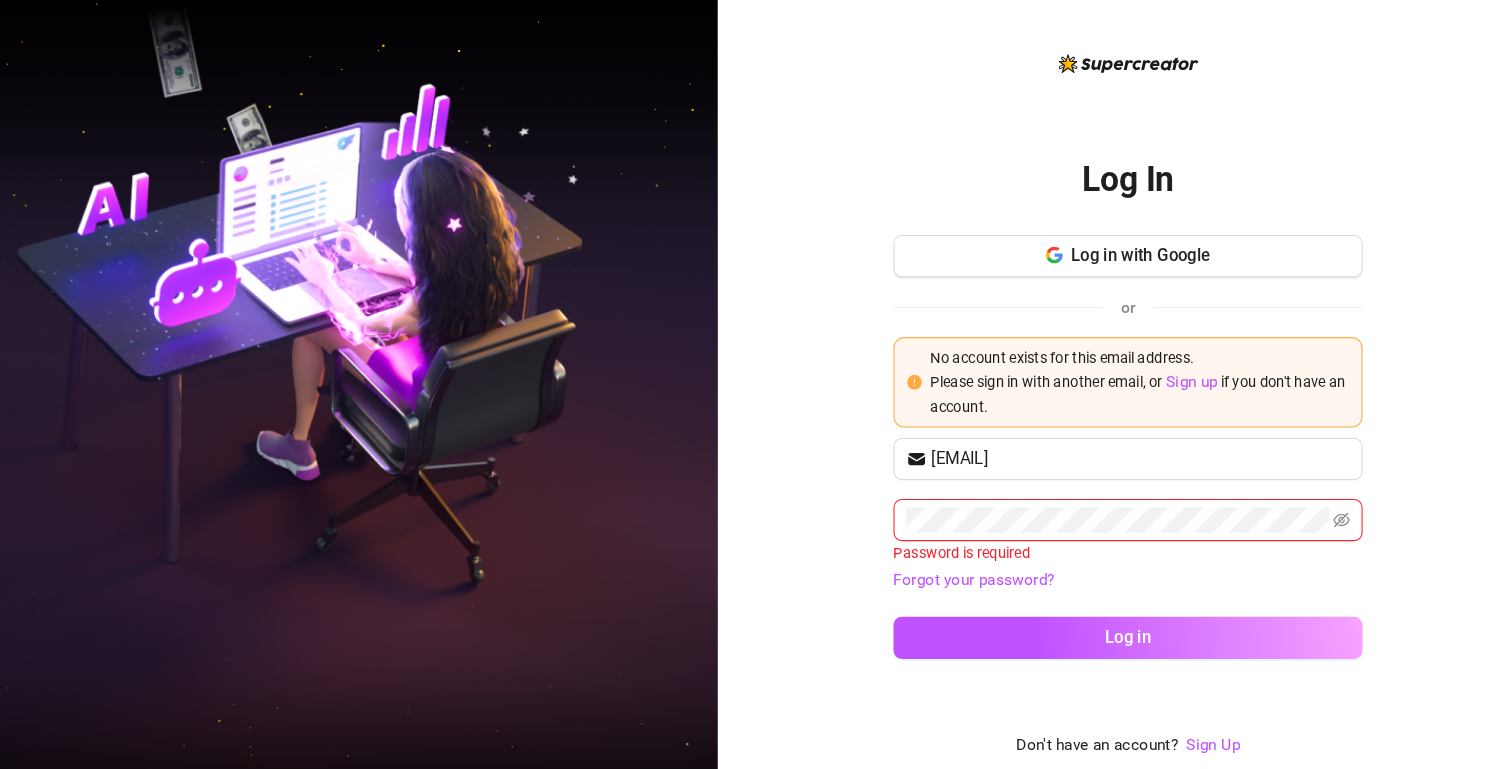 drag, startPoint x: 970, startPoint y: 496, endPoint x: 817, endPoint y: 490, distance: 153.1176 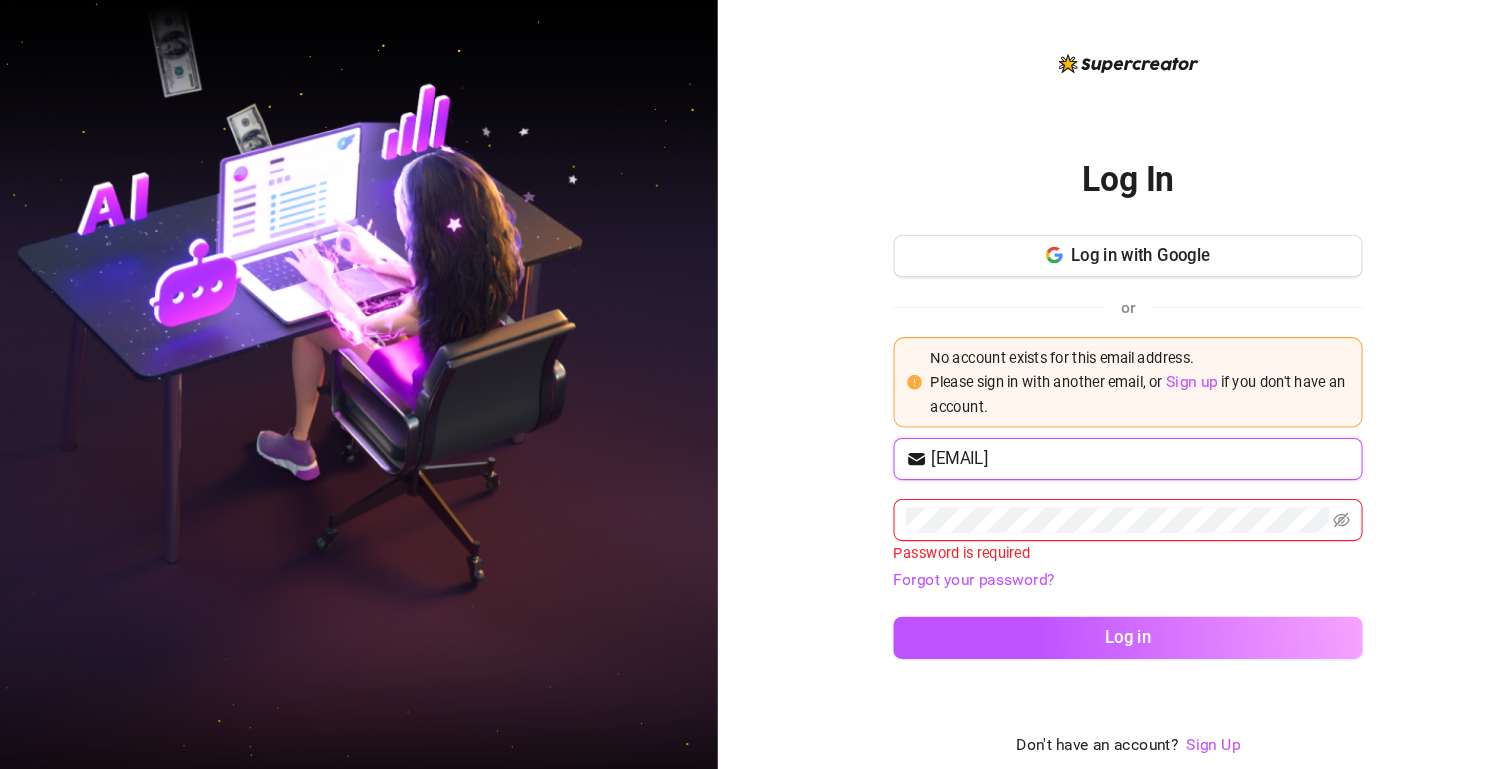 click on "[EMAIL]" at bounding box center [1122, 452] 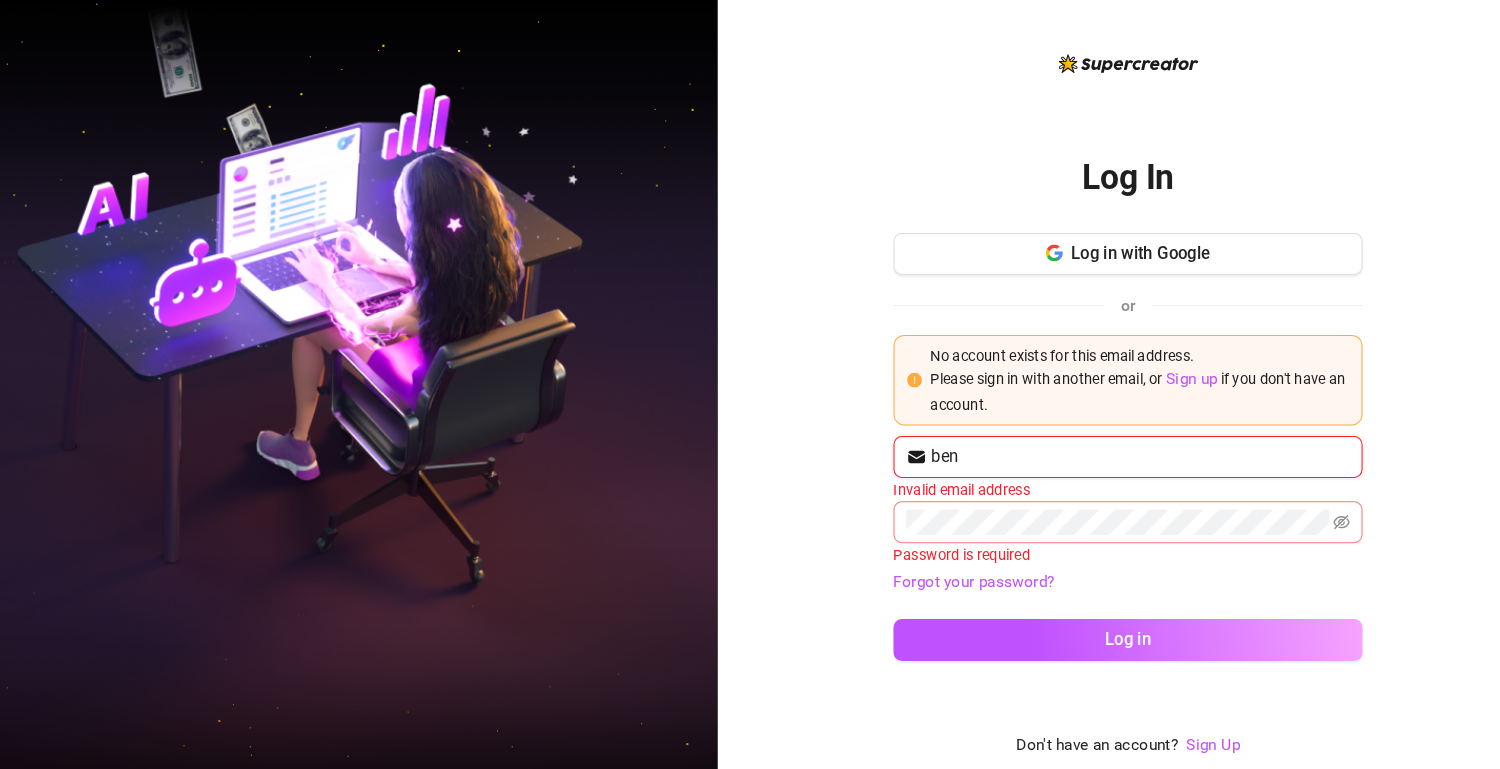 type on "[EMAIL]" 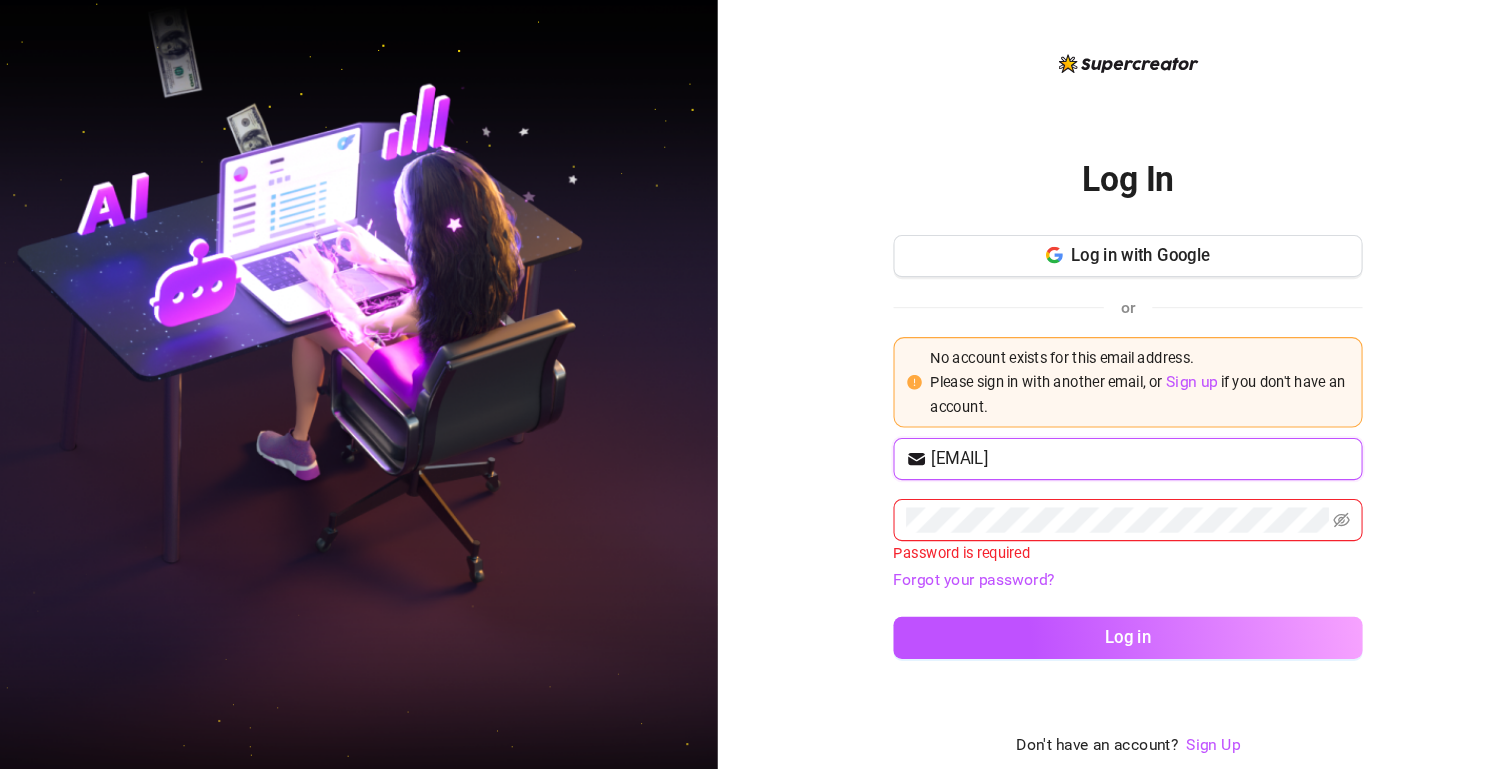 click on "[EMAIL]" at bounding box center [1122, 452] 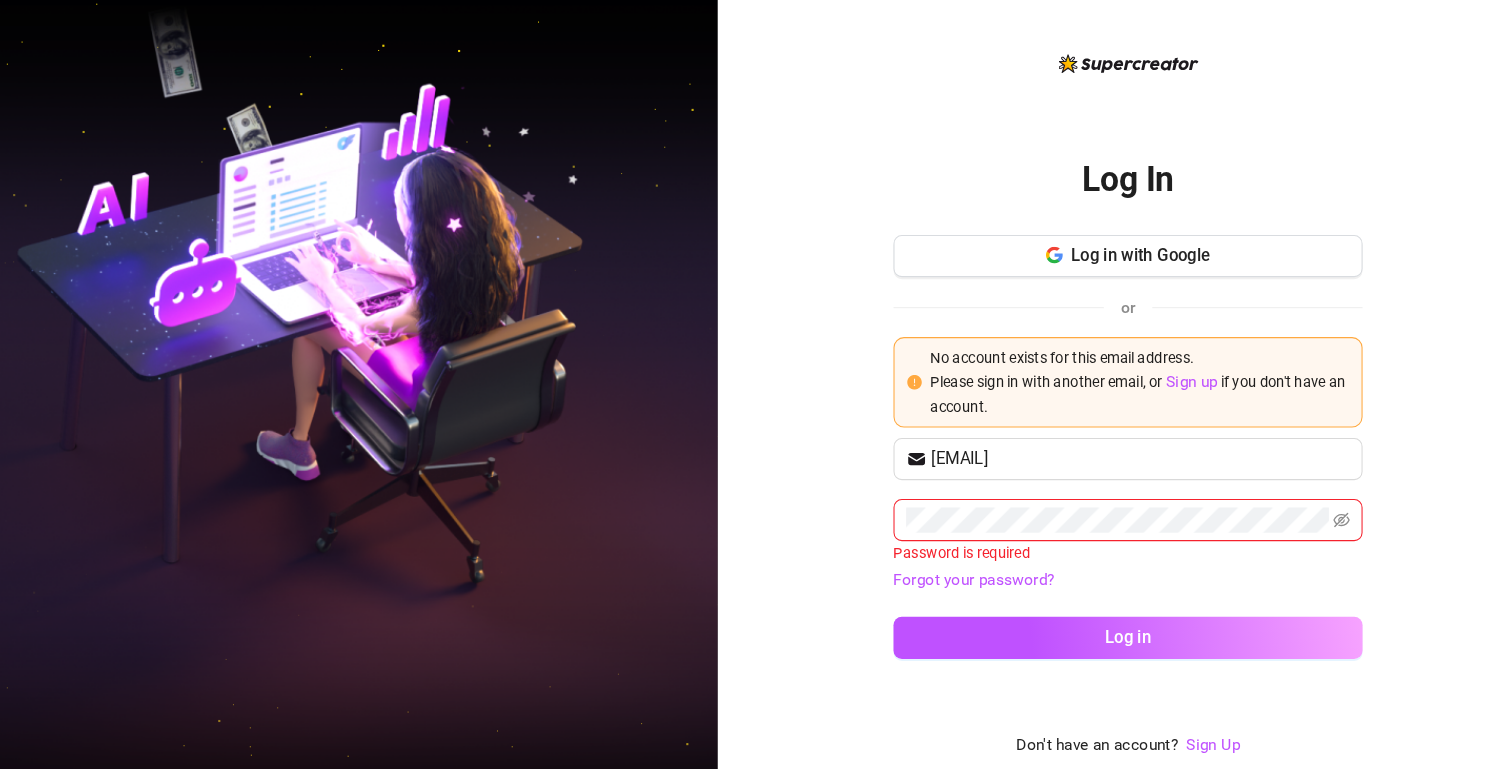 click on "Log In Log in with Google or No account exists for this email address. Please sign in with another email, or   Sign up   if you don't have an account. [EMAIL] Password is required Forgot your password? Log in Don't have an account? Sign Up" at bounding box center [1110, 384] 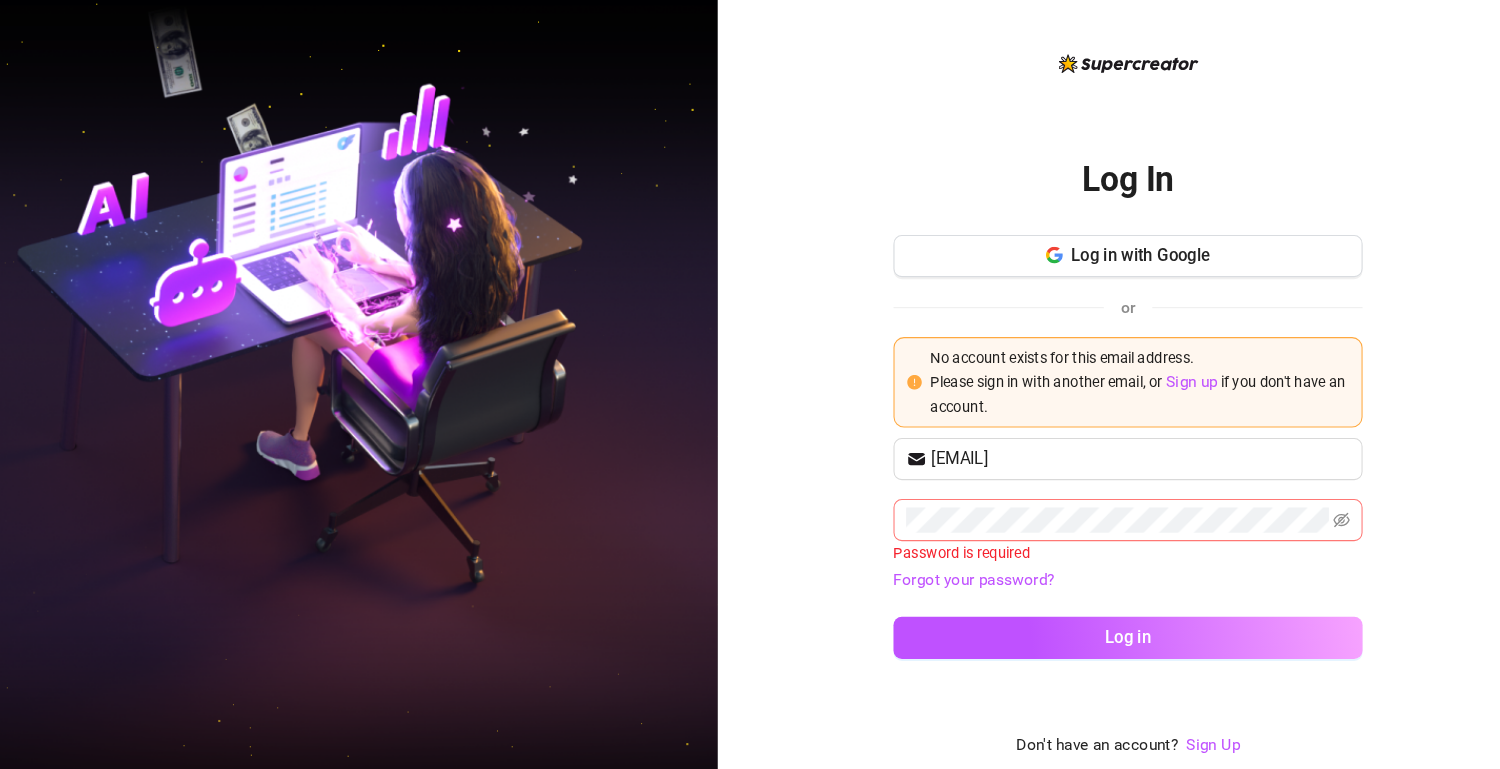 click at bounding box center [1110, 510] 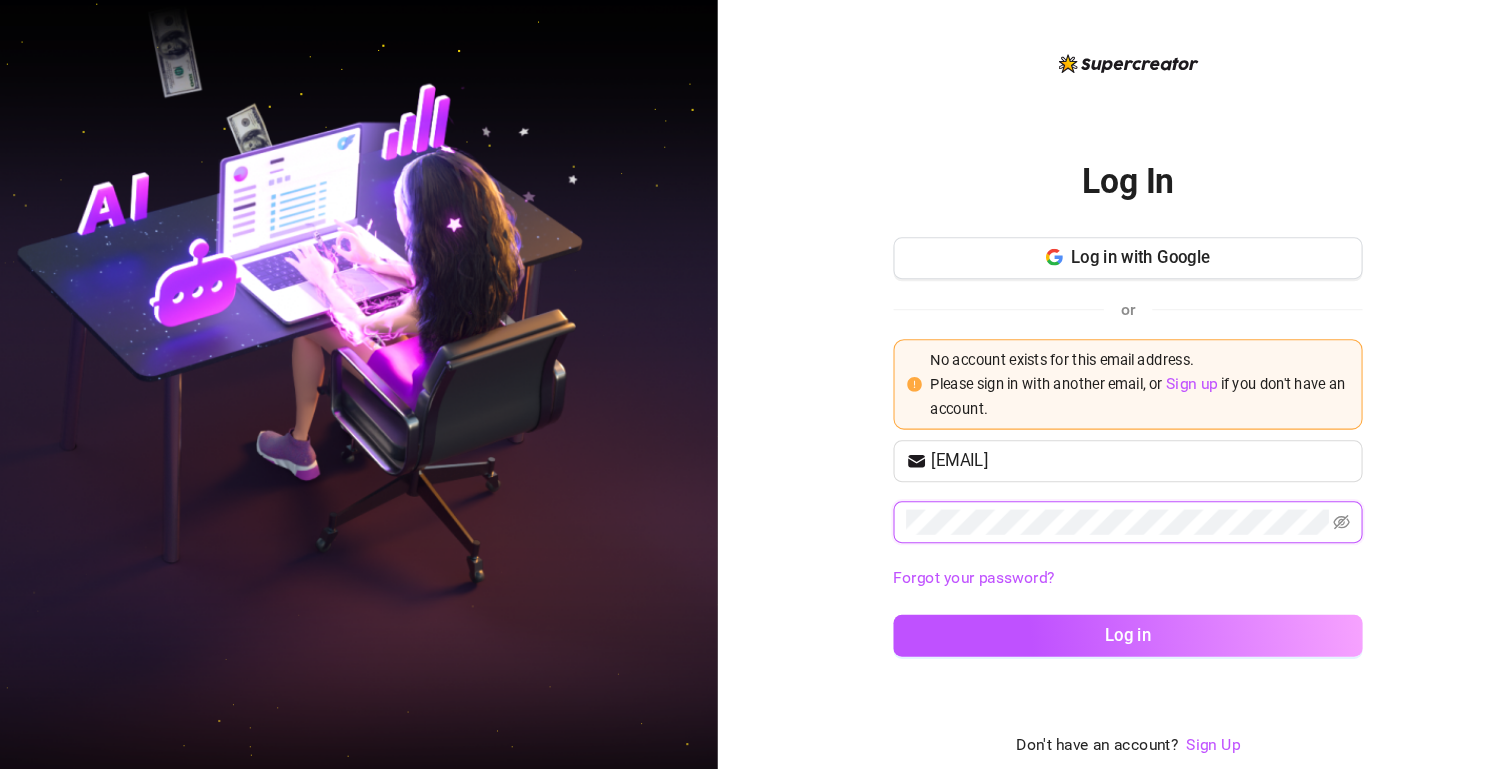 click on "Log in" at bounding box center (1110, 620) 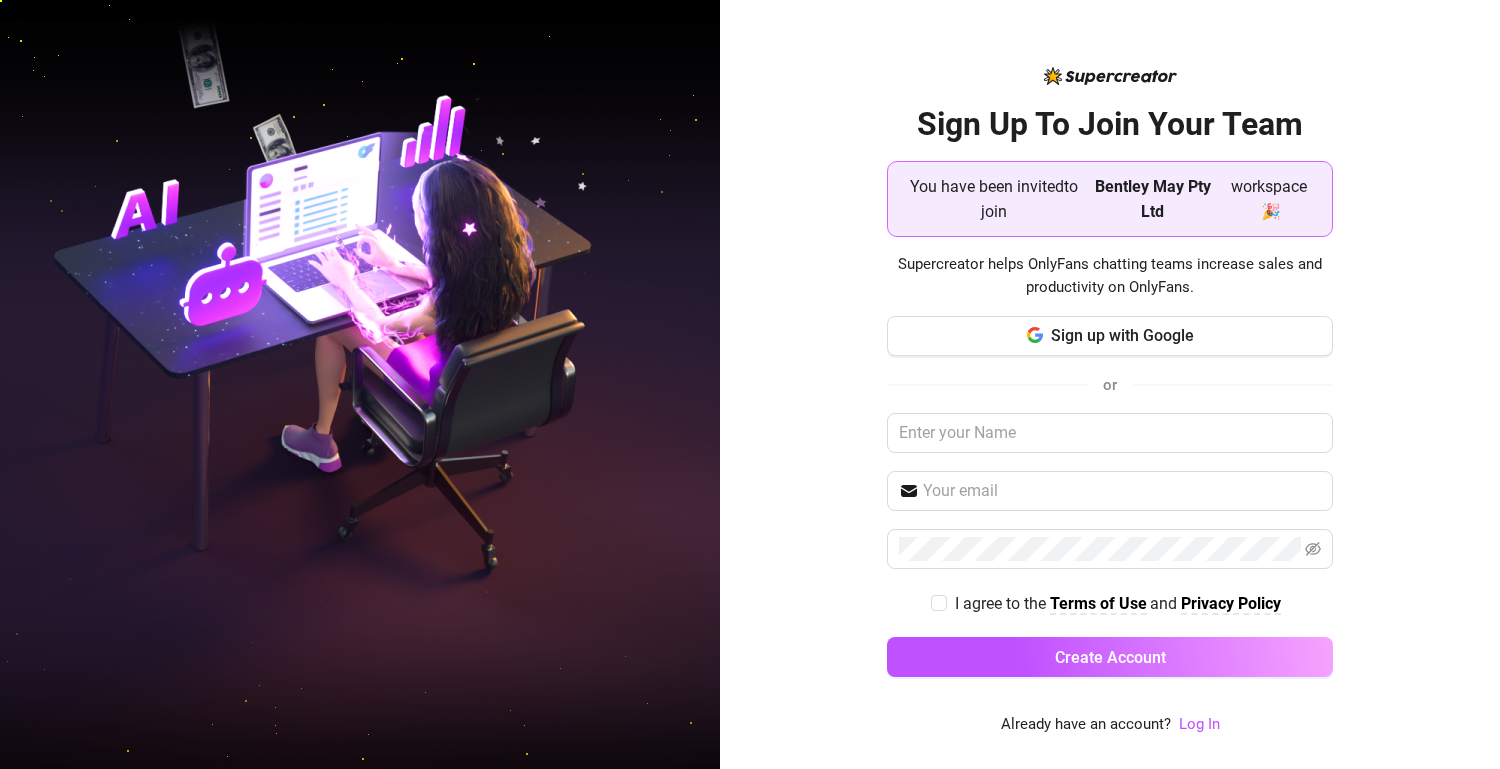 scroll, scrollTop: 0, scrollLeft: 0, axis: both 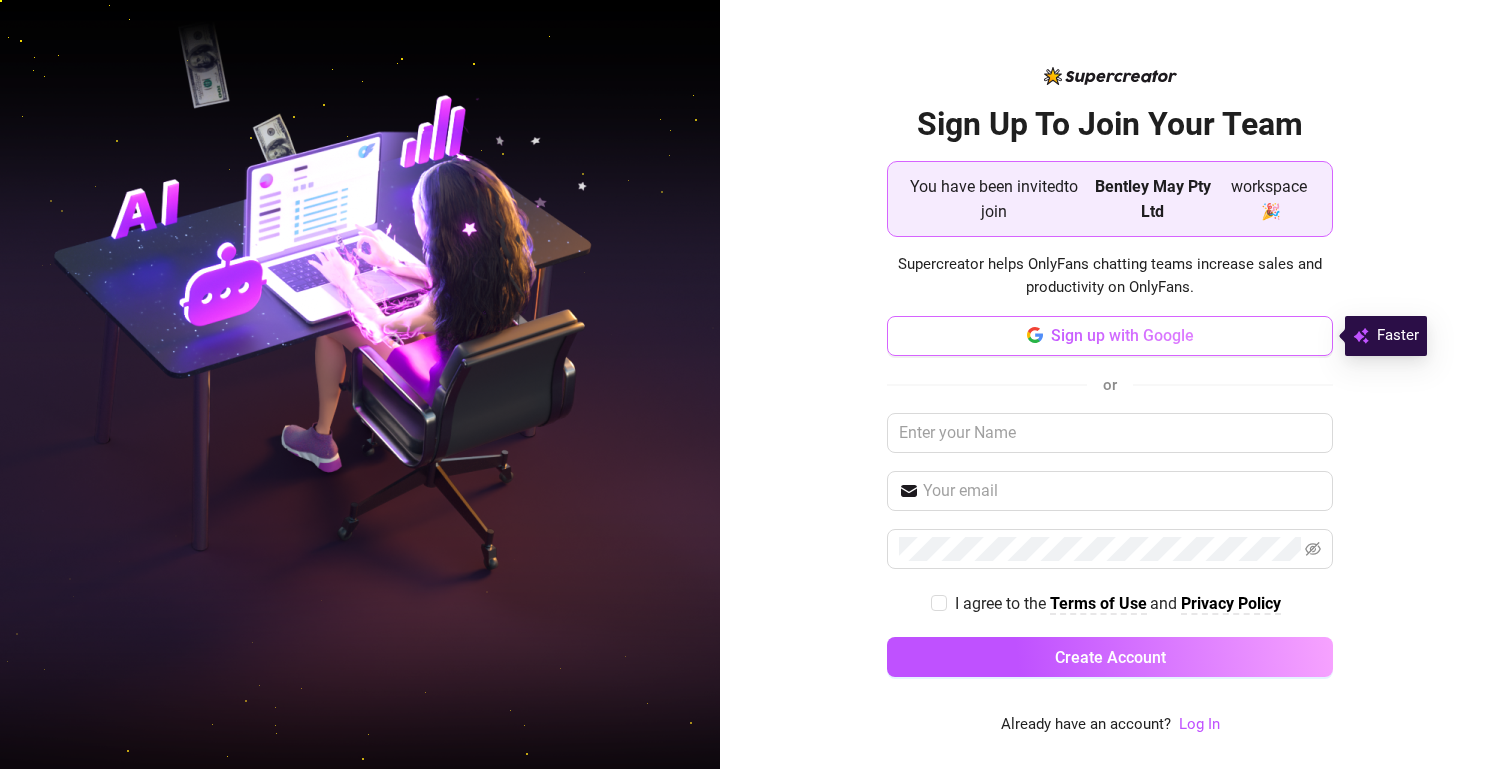 click on "Sign up with Google" at bounding box center (1122, 335) 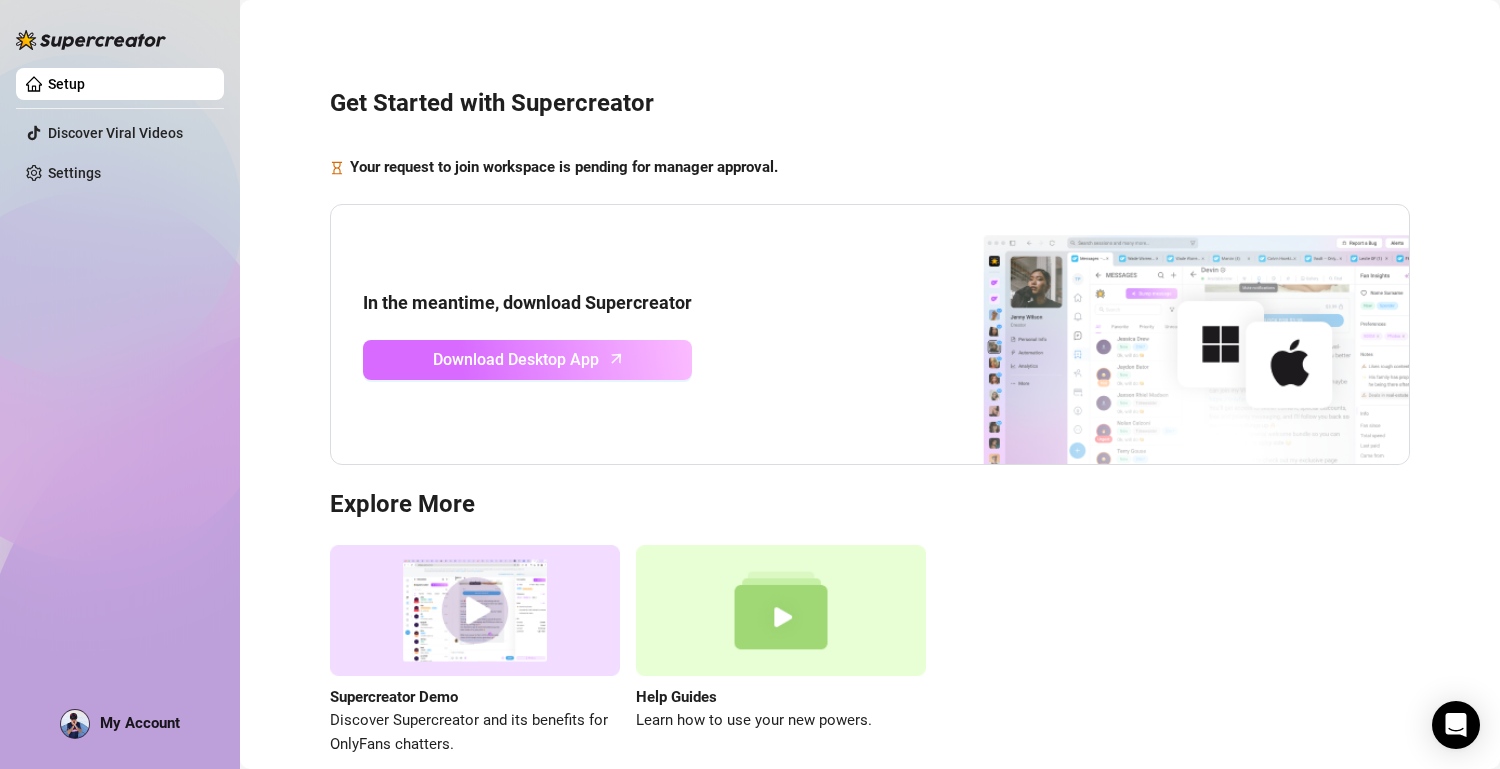 click on "Download Desktop App" at bounding box center [527, 360] 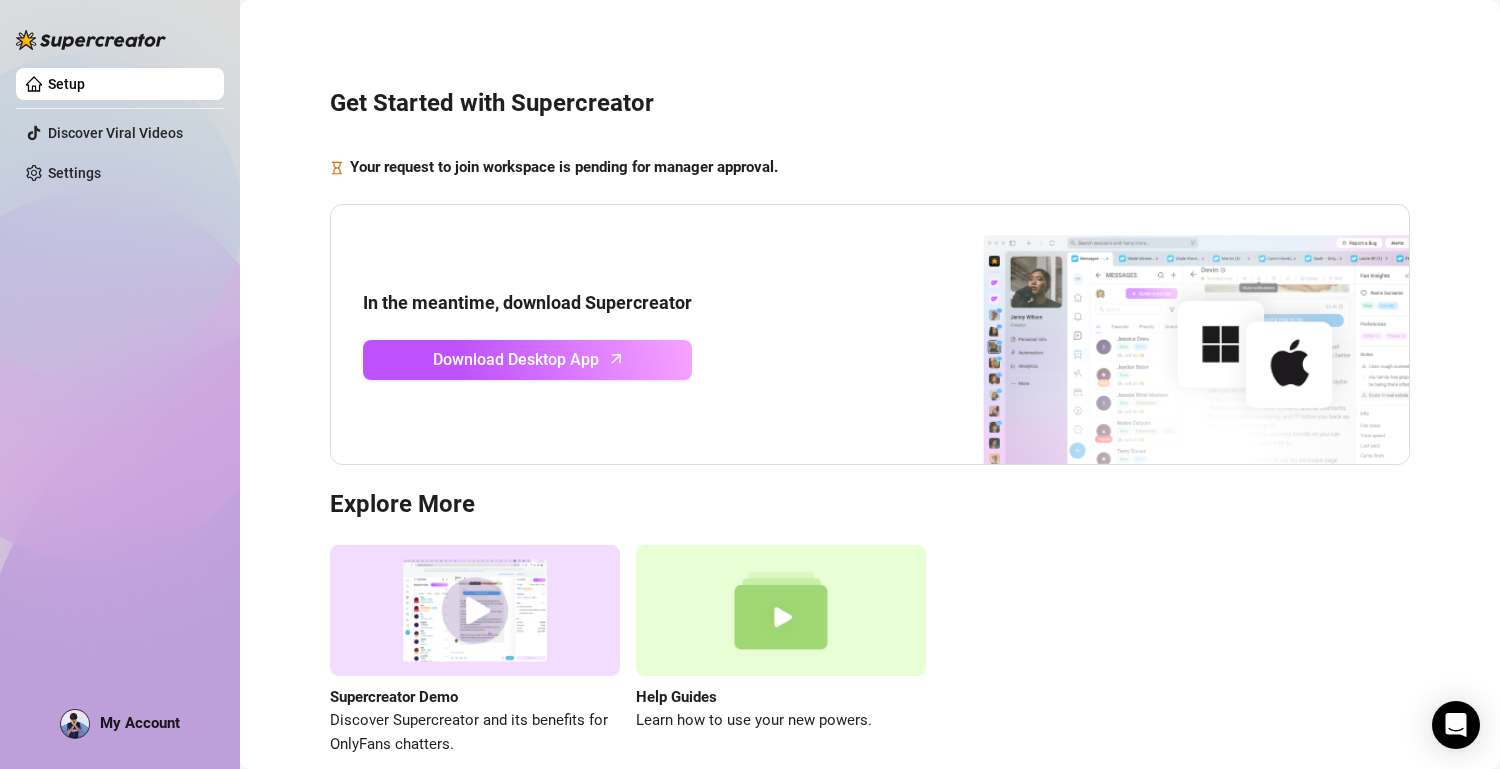 click on "My Account" at bounding box center [140, 723] 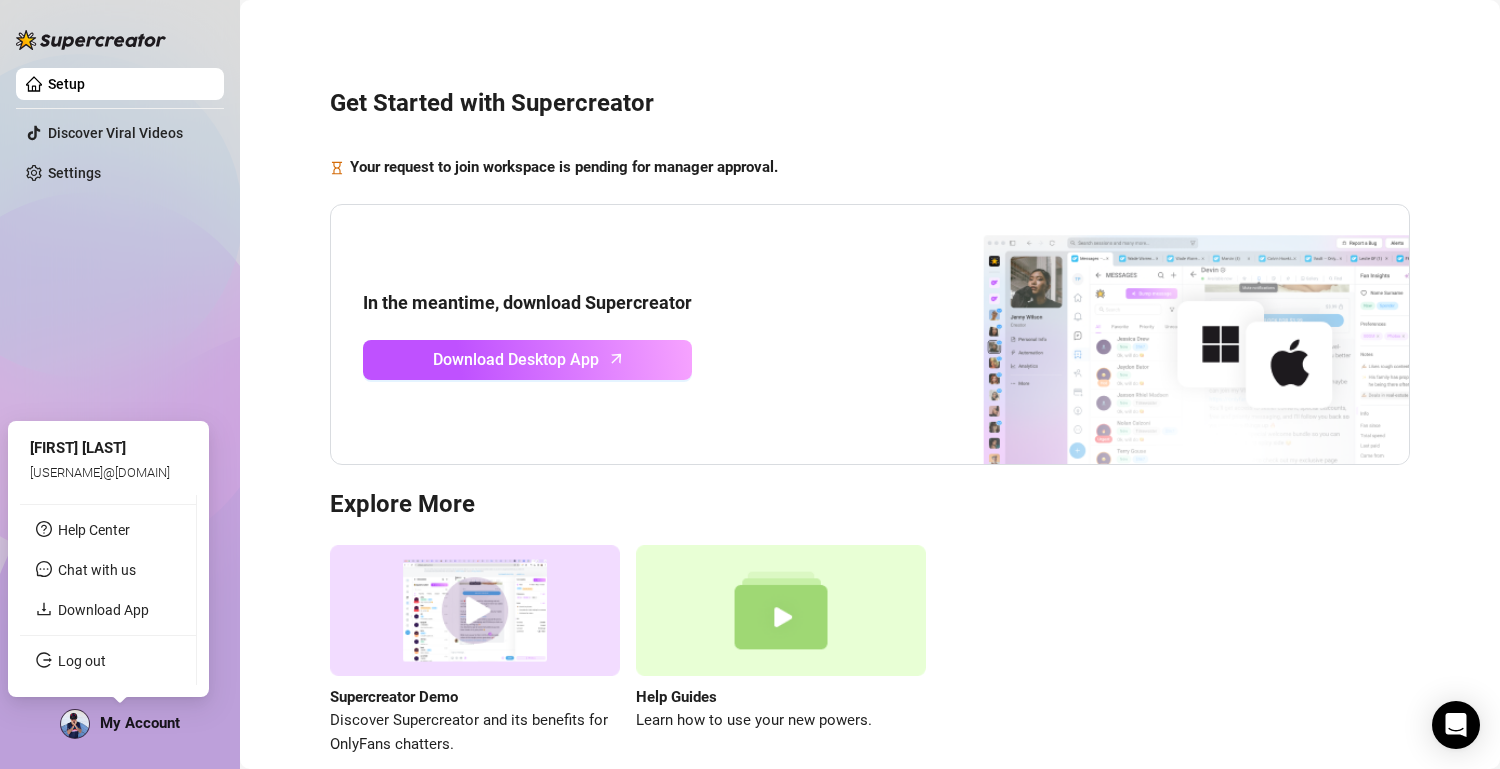 click on "My Account" at bounding box center [140, 723] 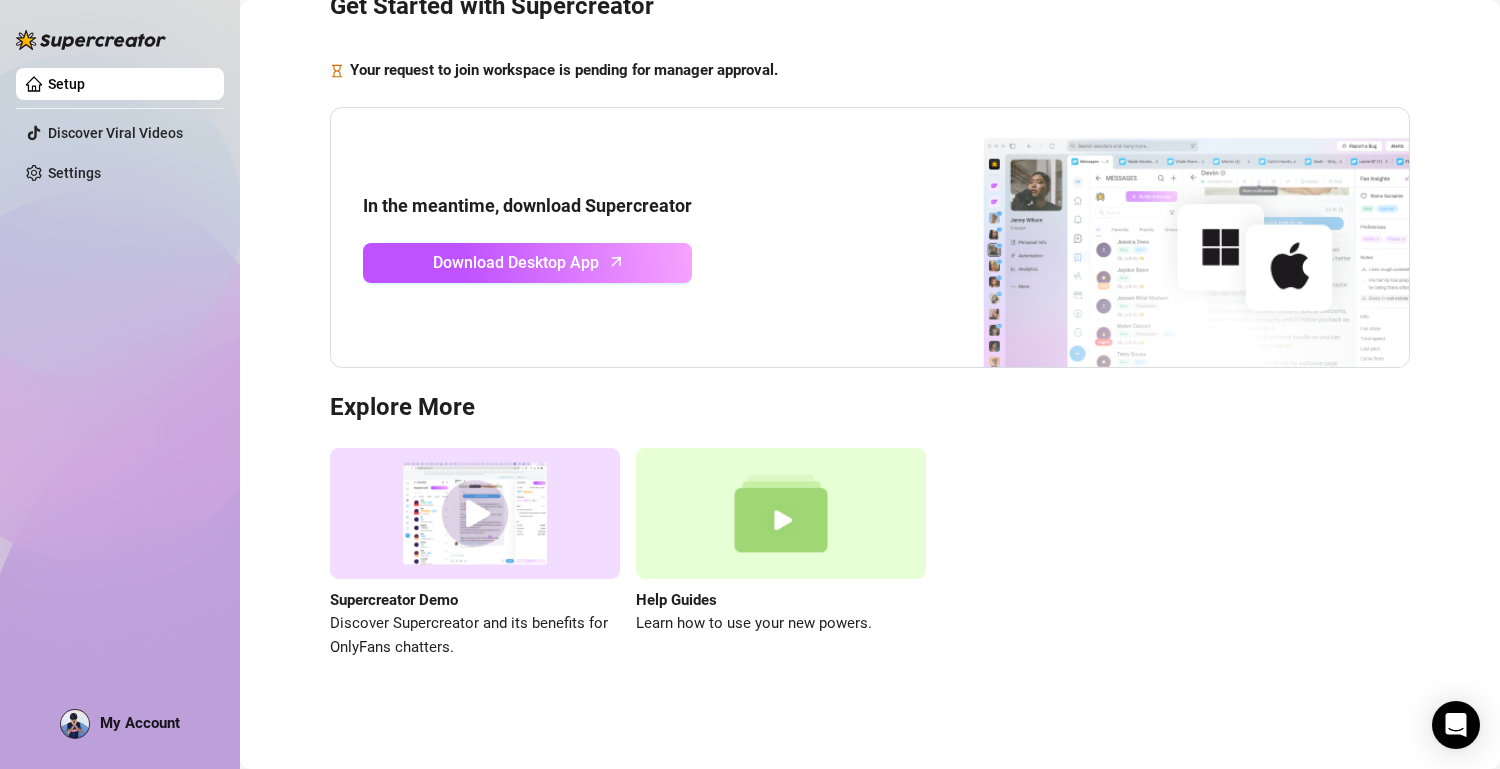 scroll, scrollTop: 0, scrollLeft: 0, axis: both 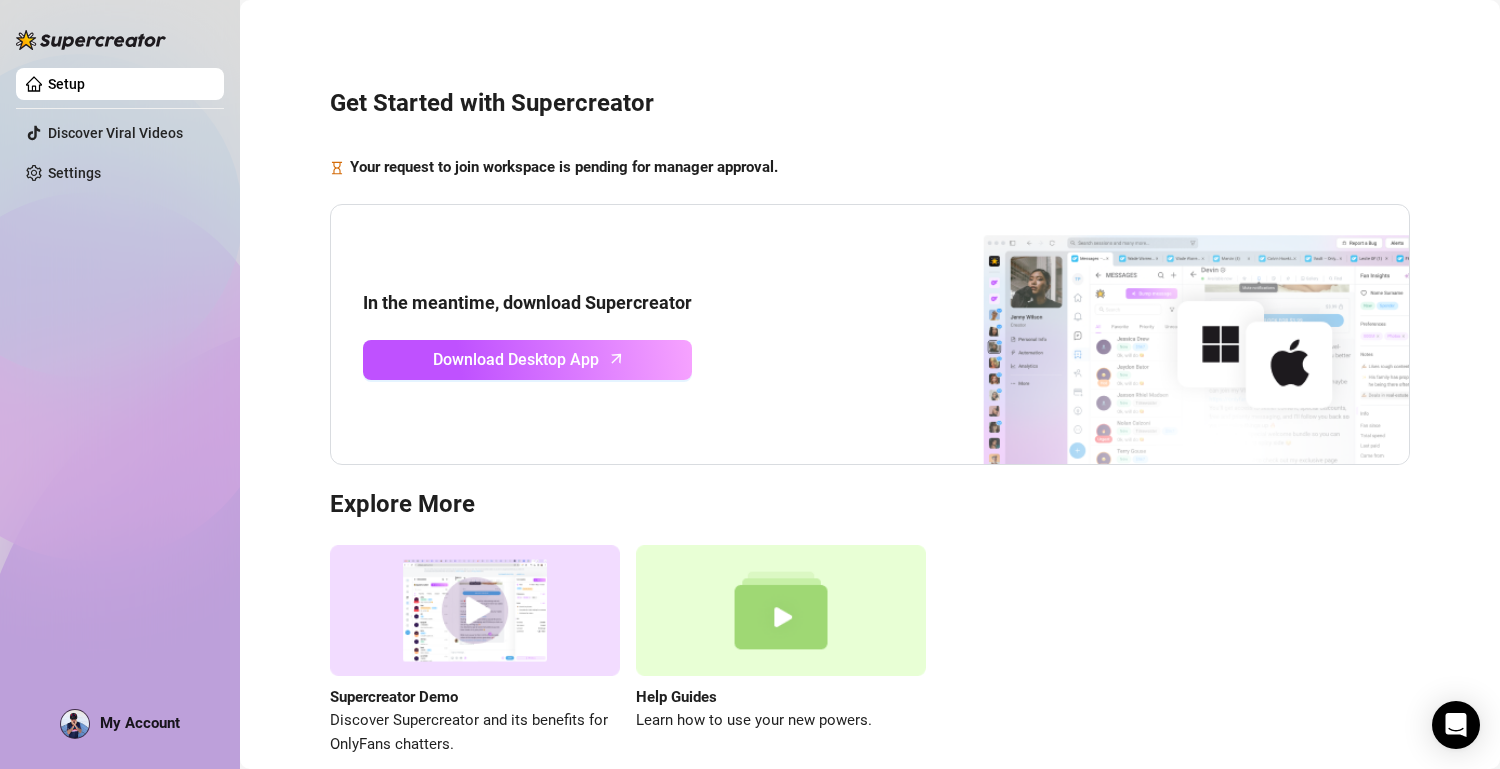 click on "Setup" at bounding box center [66, 84] 